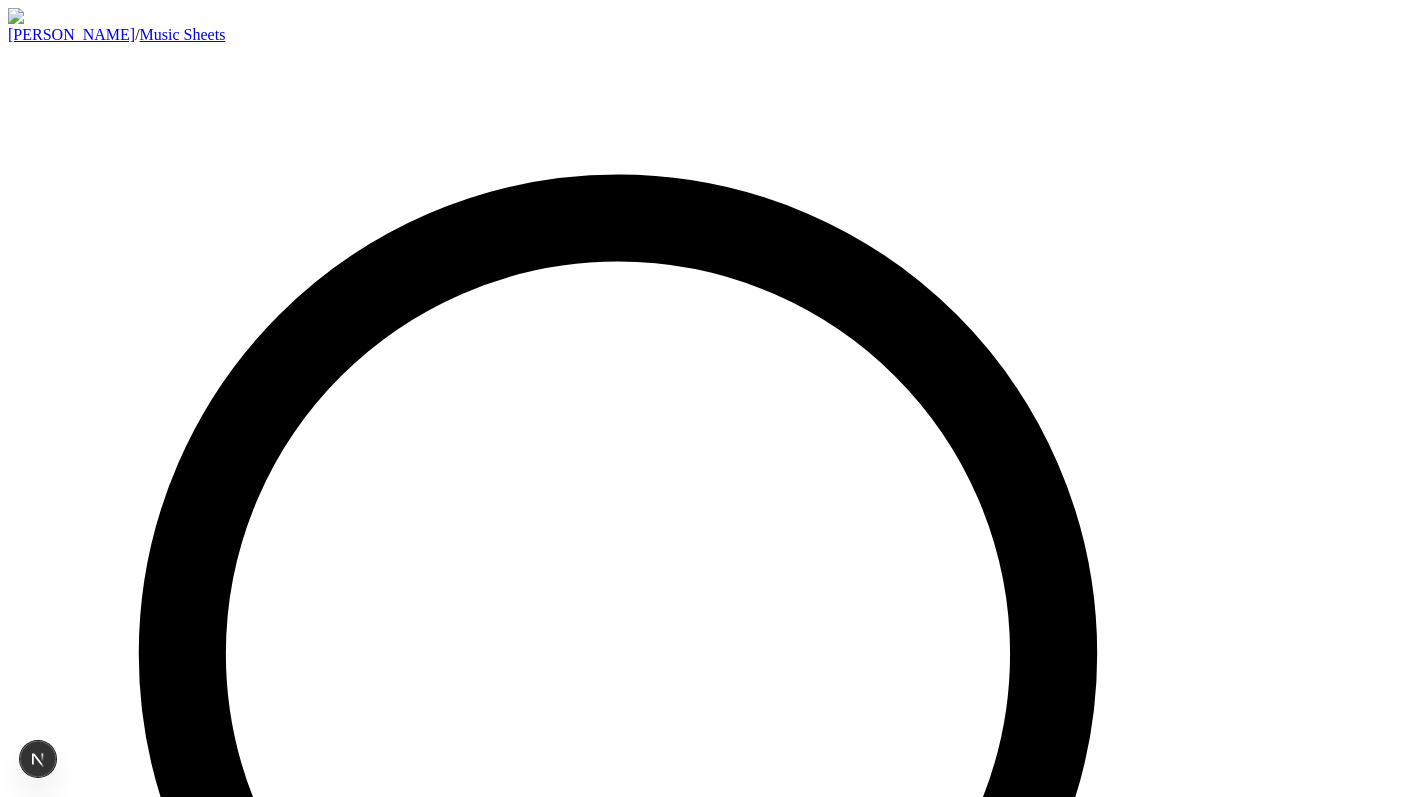 scroll, scrollTop: 0, scrollLeft: 0, axis: both 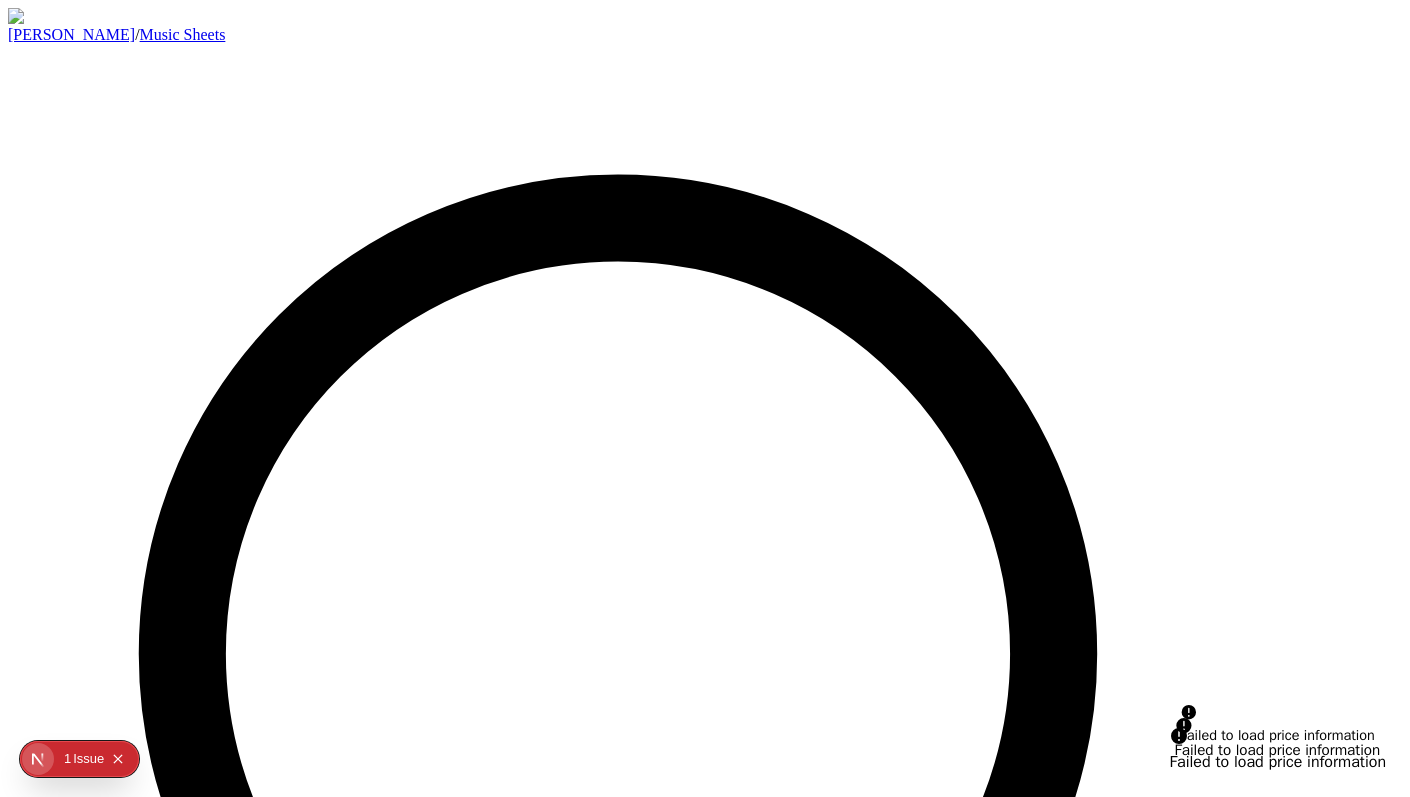 click on "⌘F" at bounding box center [705, 753] 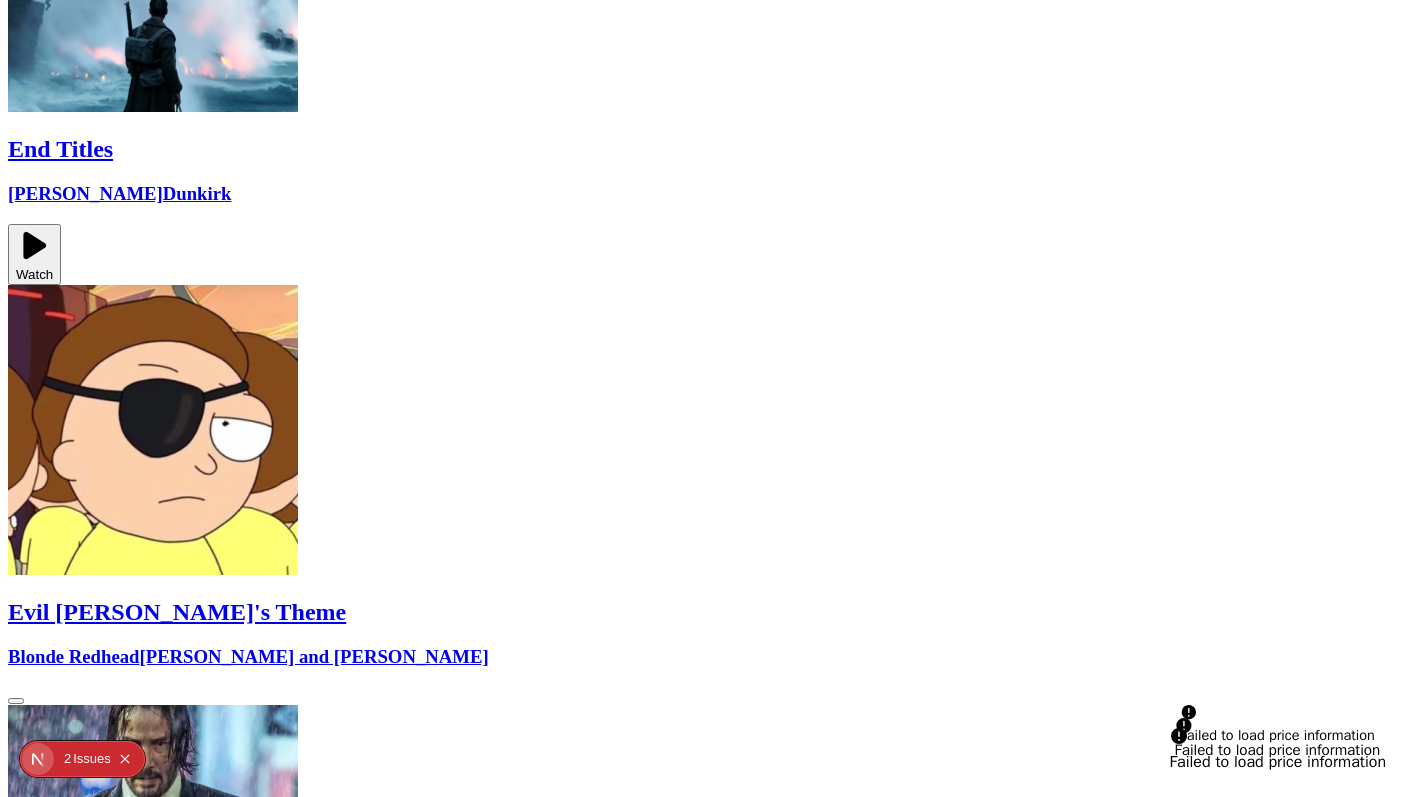 scroll, scrollTop: 4854, scrollLeft: 0, axis: vertical 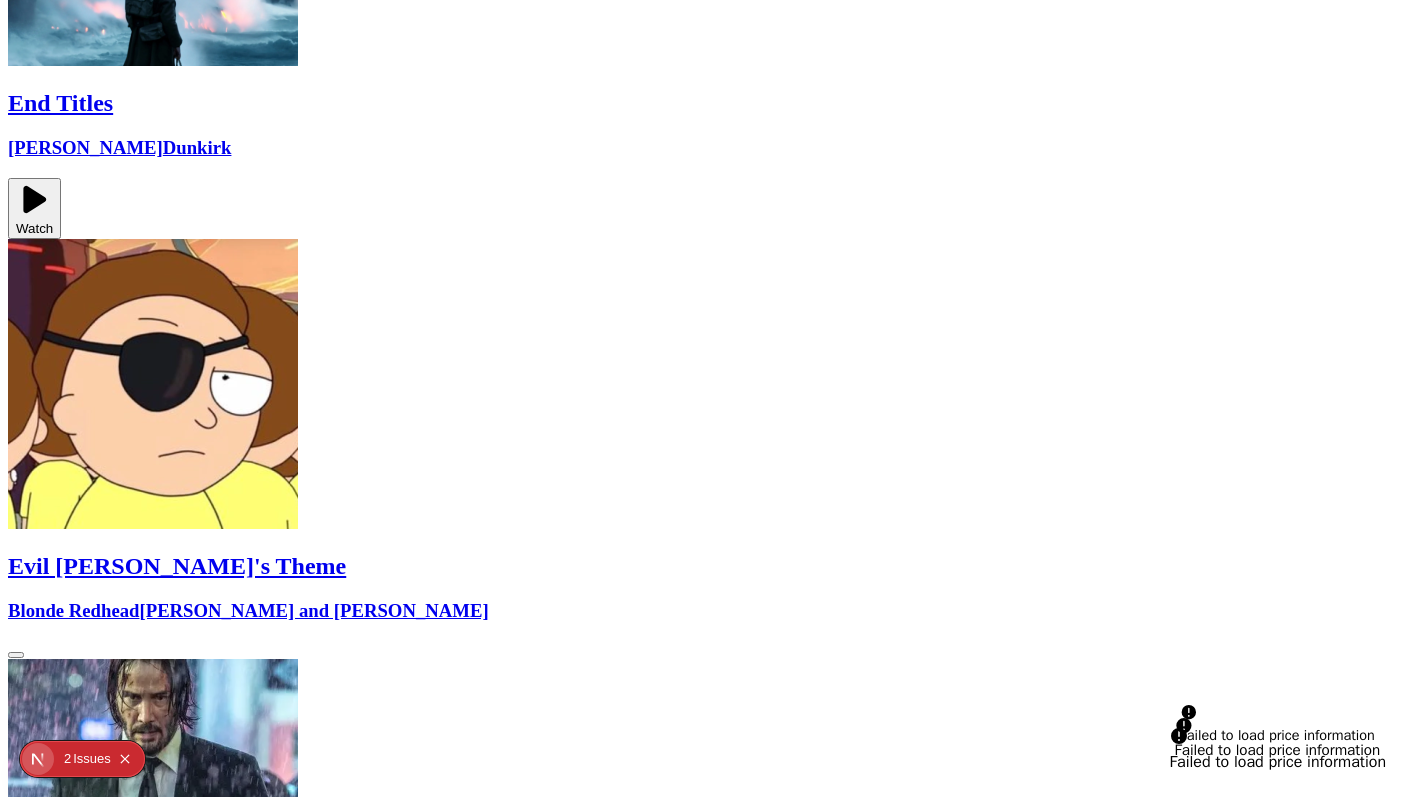 click on "Issue s" 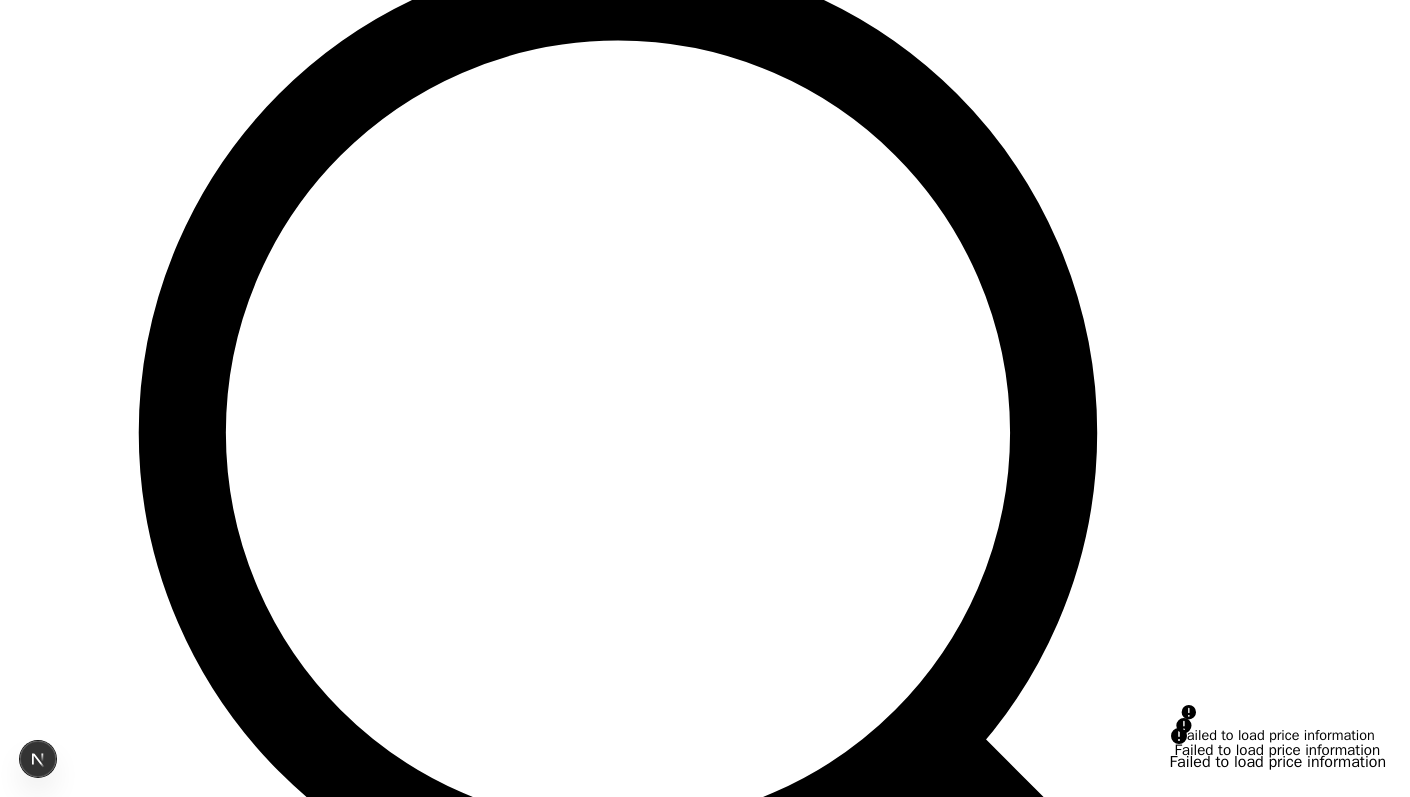 scroll, scrollTop: 0, scrollLeft: 0, axis: both 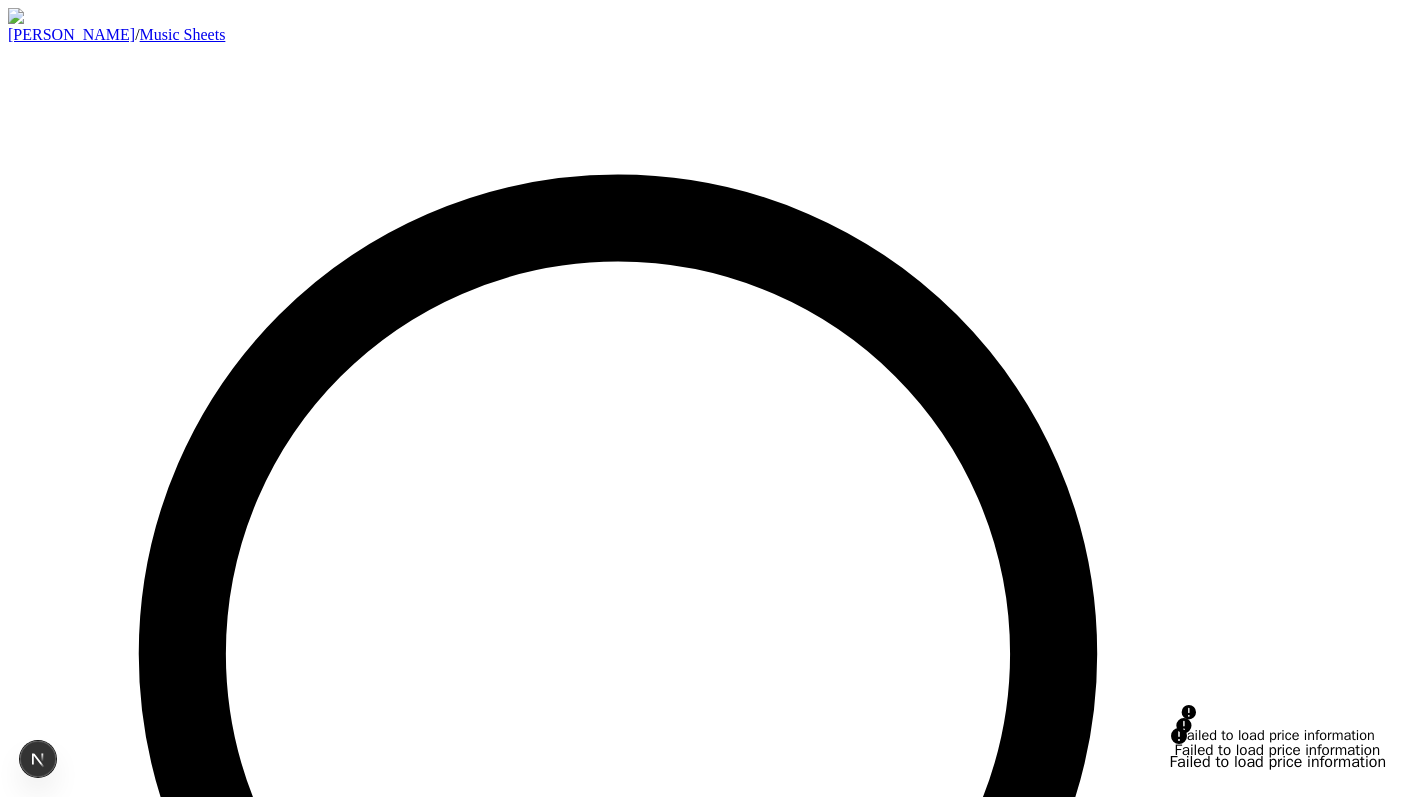 click at bounding box center (153, 1734) 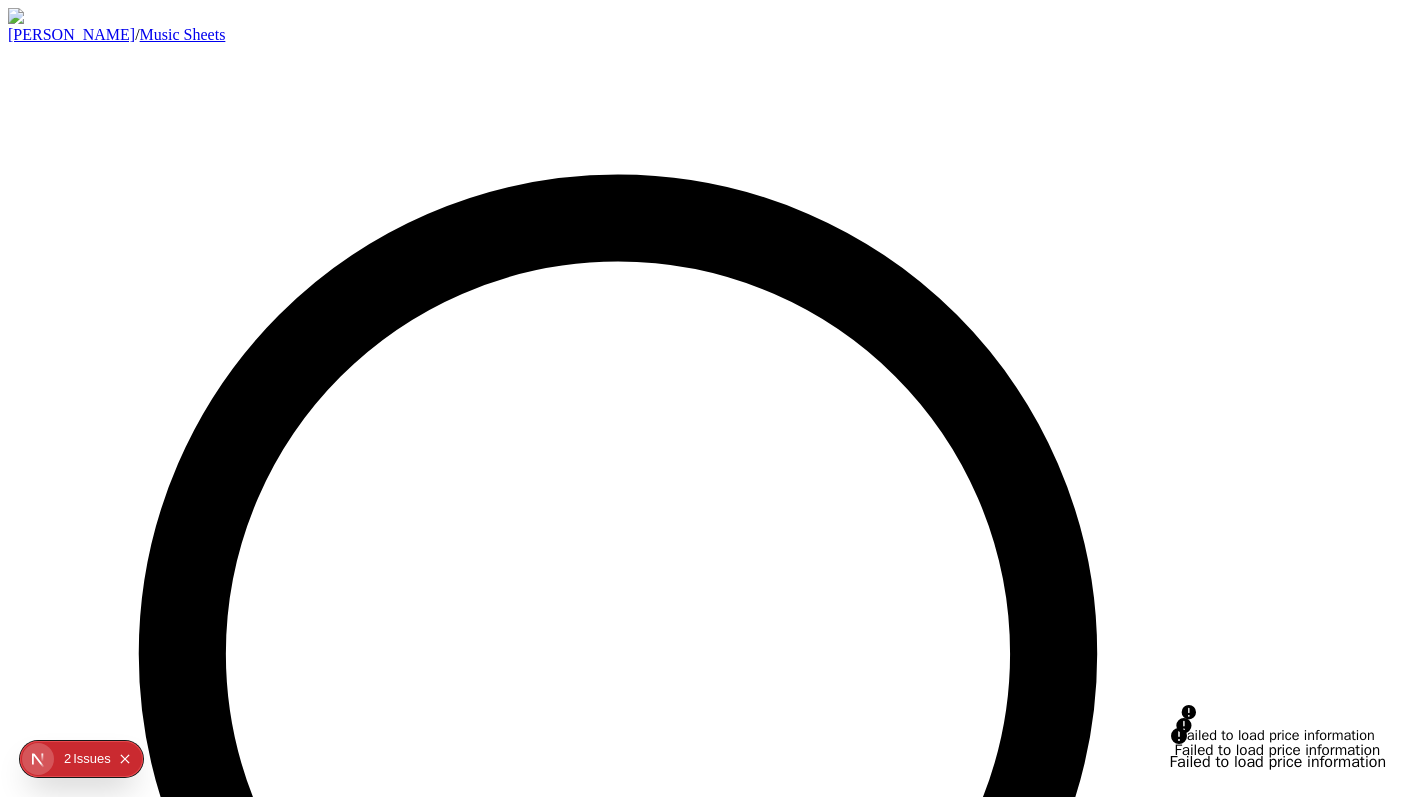 scroll, scrollTop: 0, scrollLeft: 0, axis: both 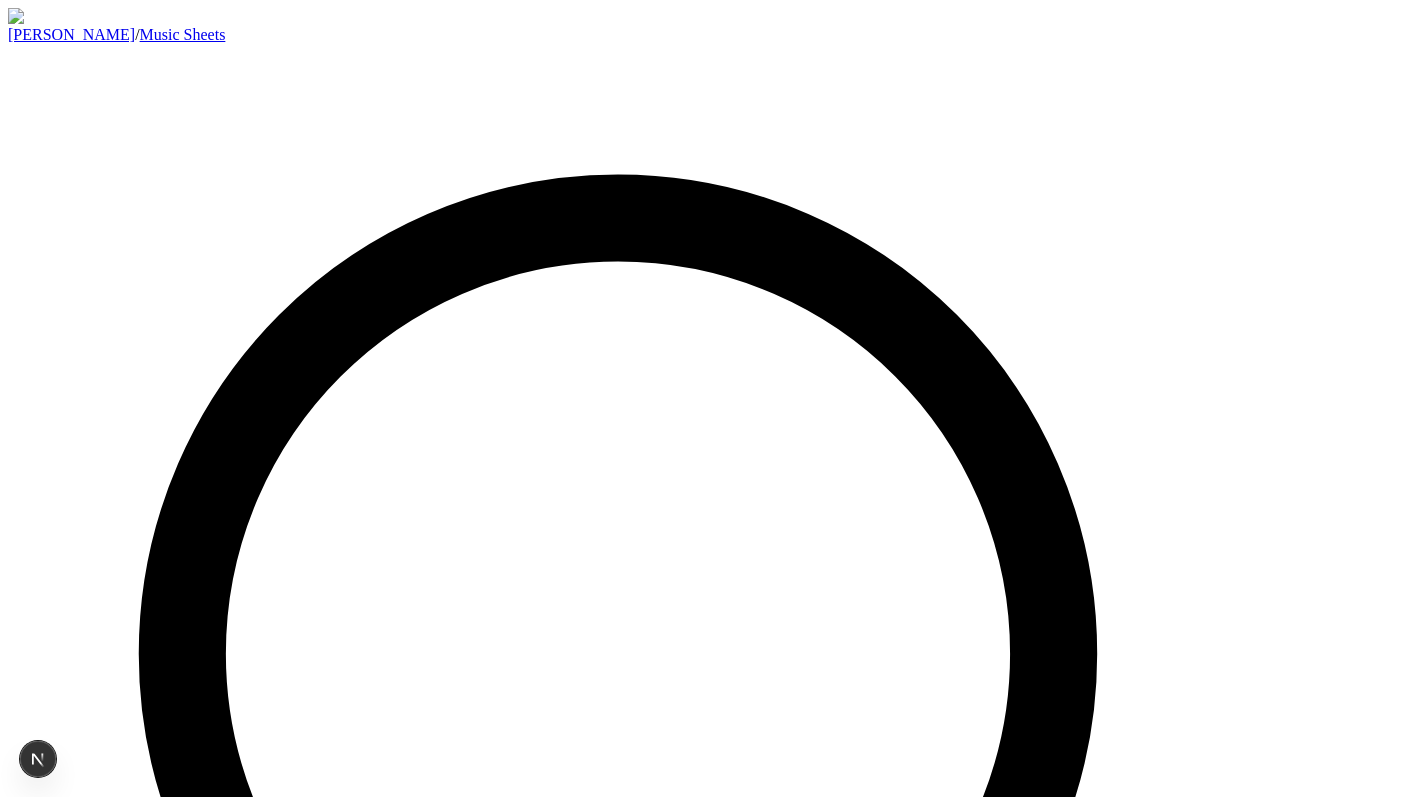 click on "Recent orders Check the status of recent orders. Recent orders" at bounding box center [705, 1671] 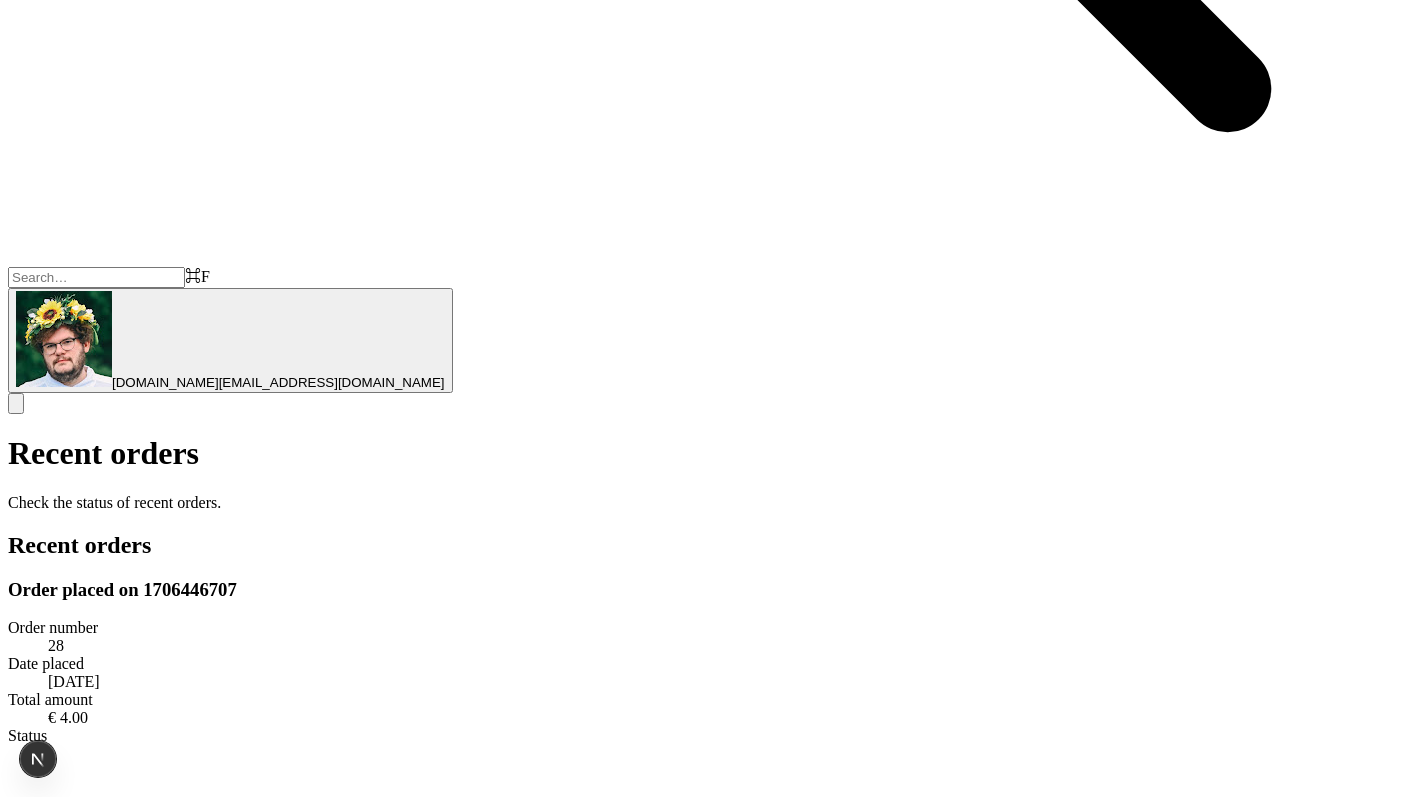 scroll, scrollTop: 0, scrollLeft: 0, axis: both 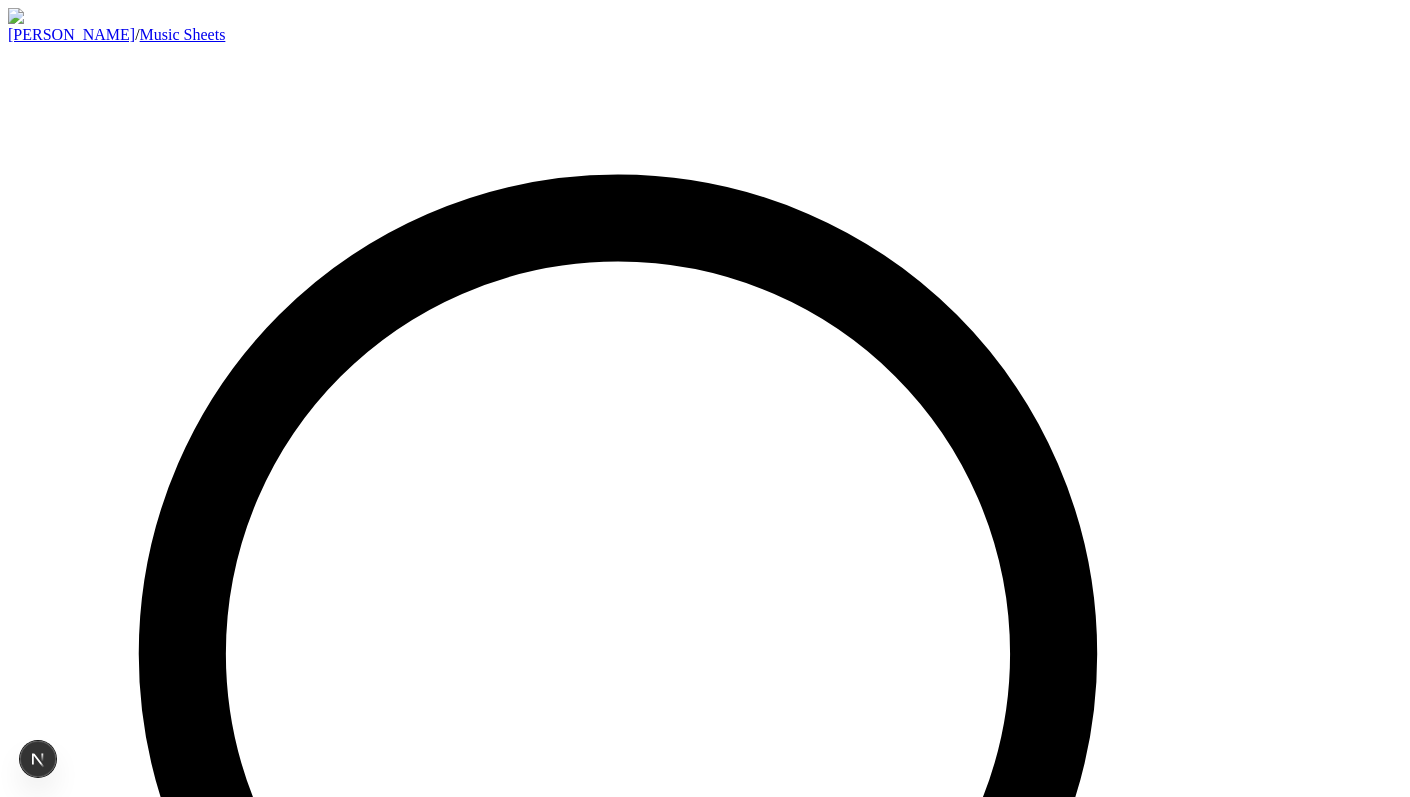 click on "[PERSON_NAME]" at bounding box center (71, 34) 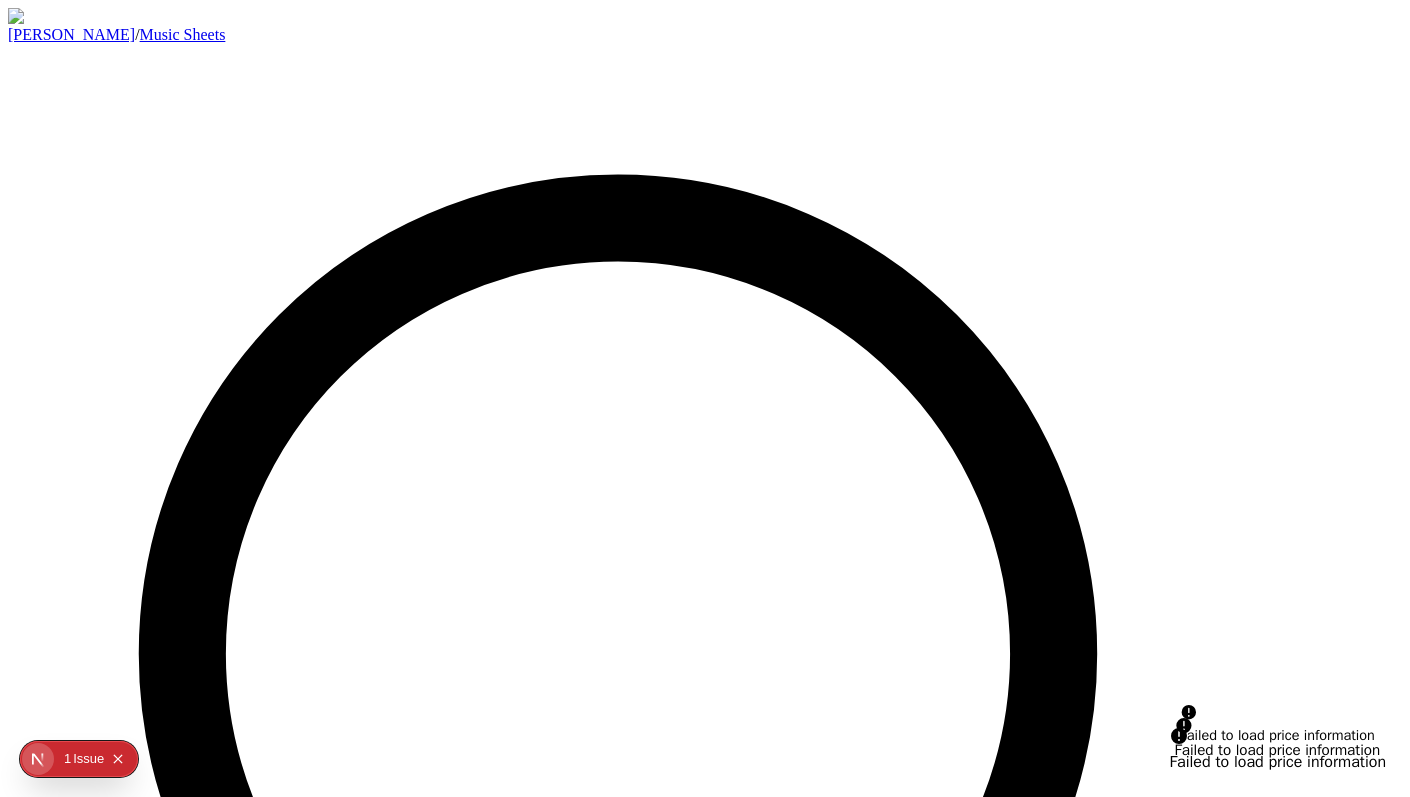 click at bounding box center (153, 1734) 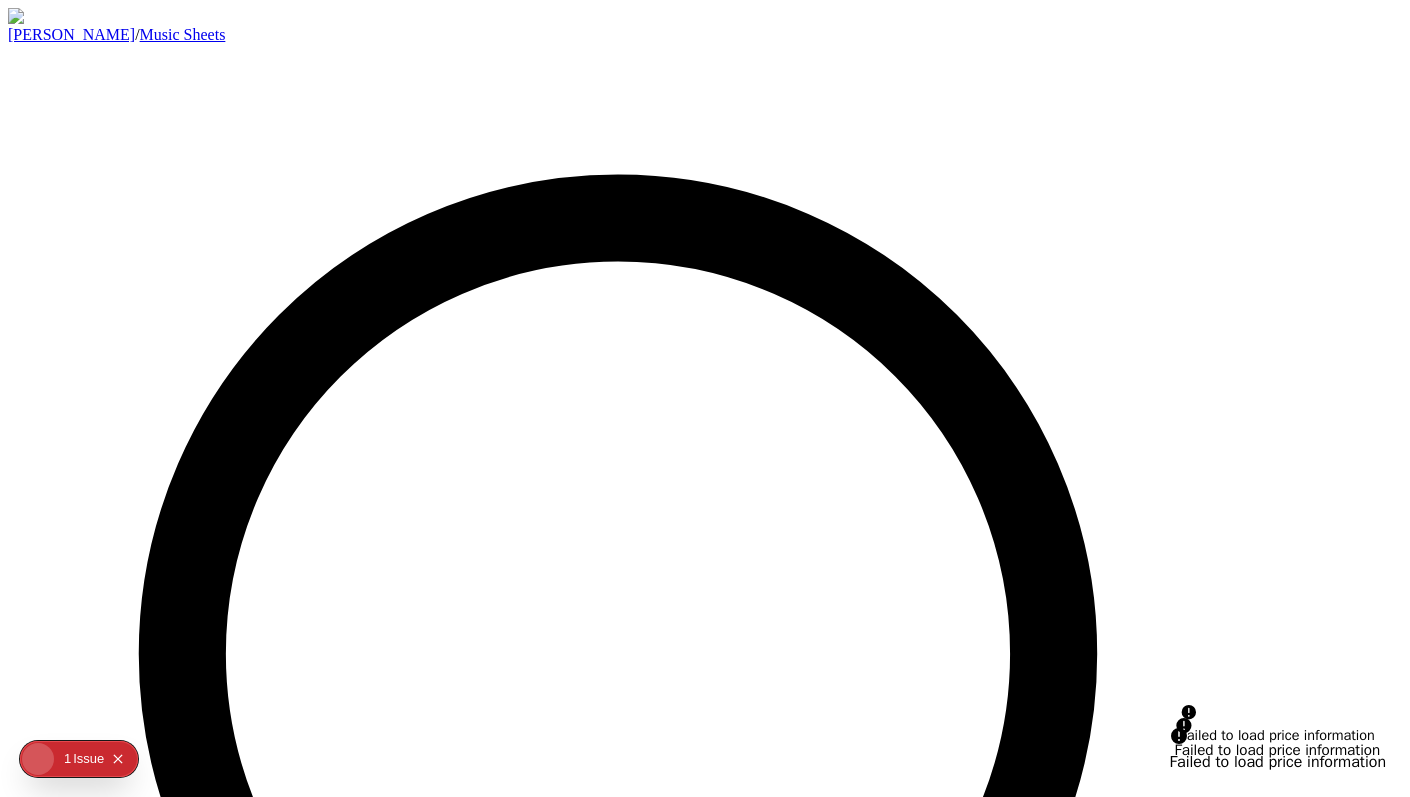 click at bounding box center (153, 1734) 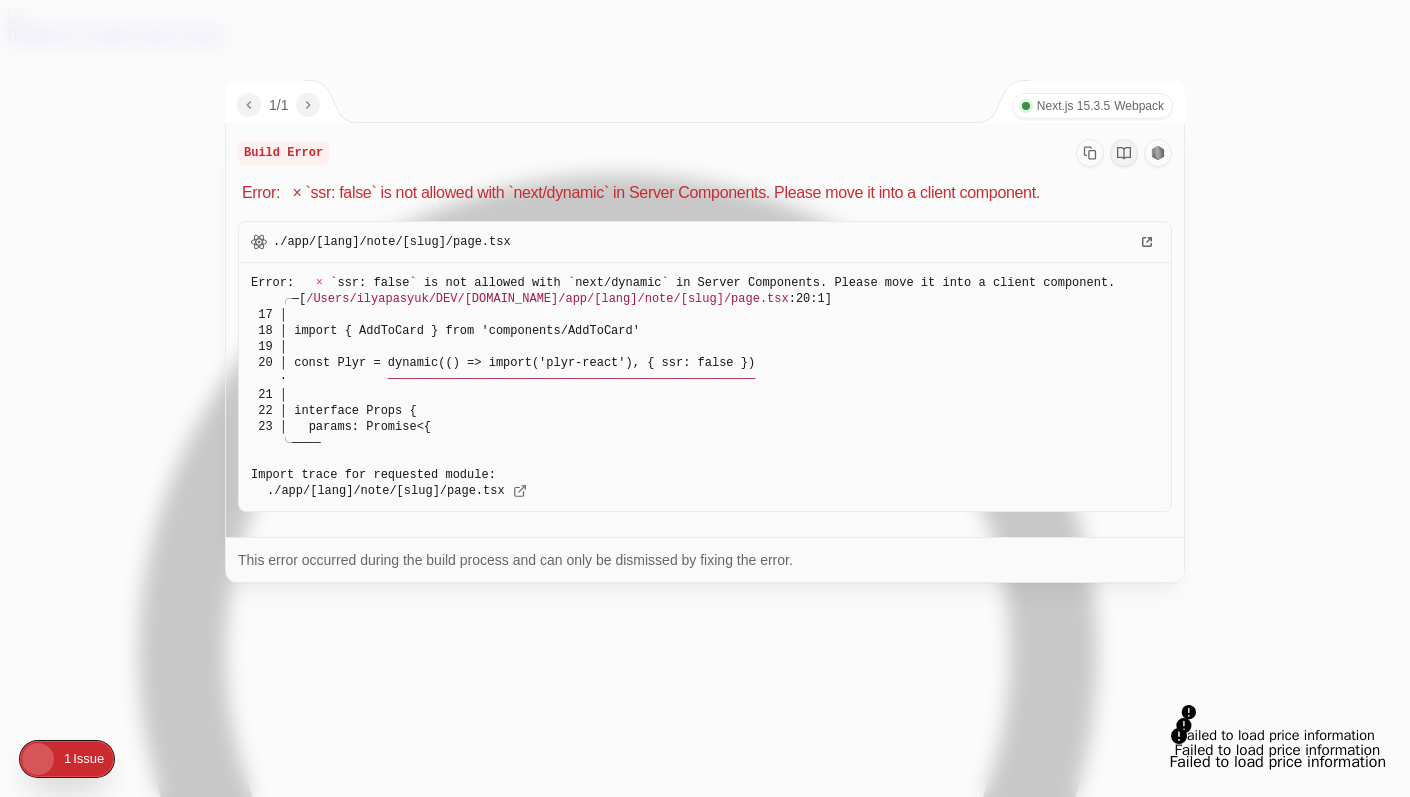 scroll, scrollTop: 79, scrollLeft: 0, axis: vertical 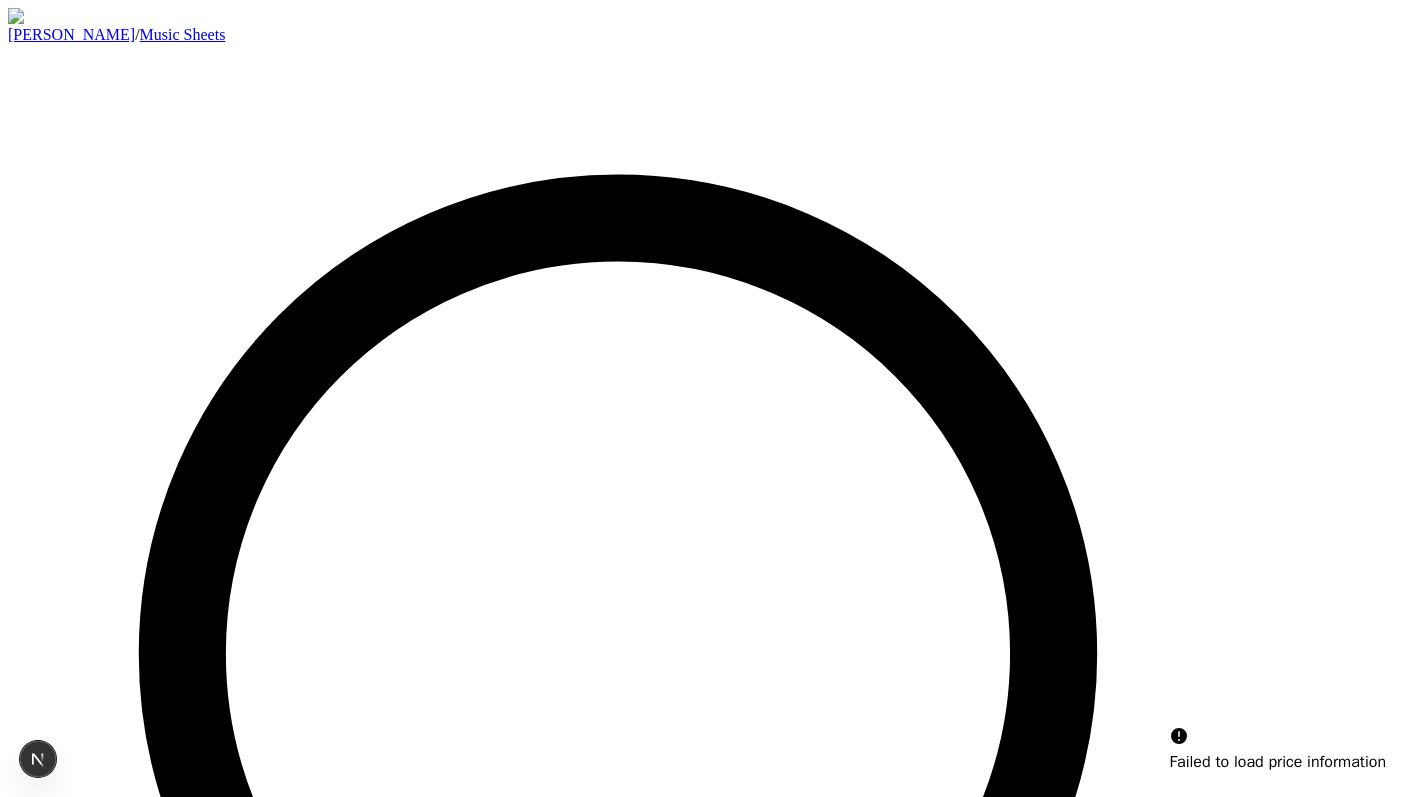 click on "[PERSON_NAME] / Music Sheets ⌘F [DOMAIN_NAME][EMAIL_ADDRESS][DOMAIN_NAME] title Google E-mail get magic link clisr Music notes V Theme V Theme Product information Reviews 4  out of 5 stars 1643  reviews [PERSON_NAME] is a professional pianist from [GEOGRAPHIC_DATA], [DEMOGRAPHIC_DATA]. She was born into a musical family and began playing piano at age [DEMOGRAPHIC_DATA]. After experimenting with different styles of music, she discovered a passion for arranging popular songs and soundtracks. .pdf file In stock and ready to ship 2020 Cyberpunk 2077 [PERSON_NAME] Product options [URL][DOMAIN_NAME][DOMAIN_NAME] [URL][DOMAIN_NAME][DOMAIN_NAME] [URL][DOMAIN_NAME][DOMAIN_NAME] ©  [PERSON_NAME]  -  2025 Failed to load price information" at bounding box center [705, 11439] 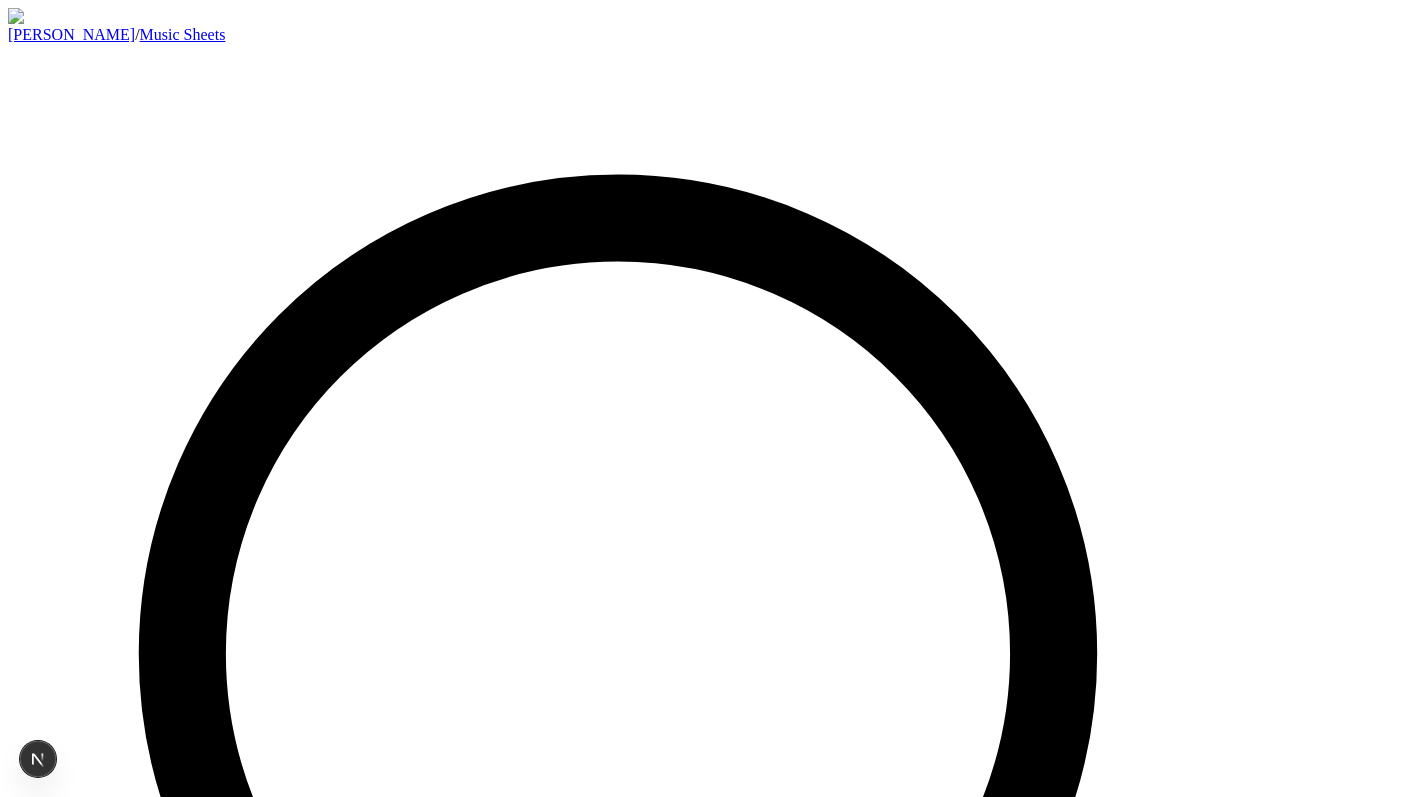 scroll, scrollTop: 933, scrollLeft: 0, axis: vertical 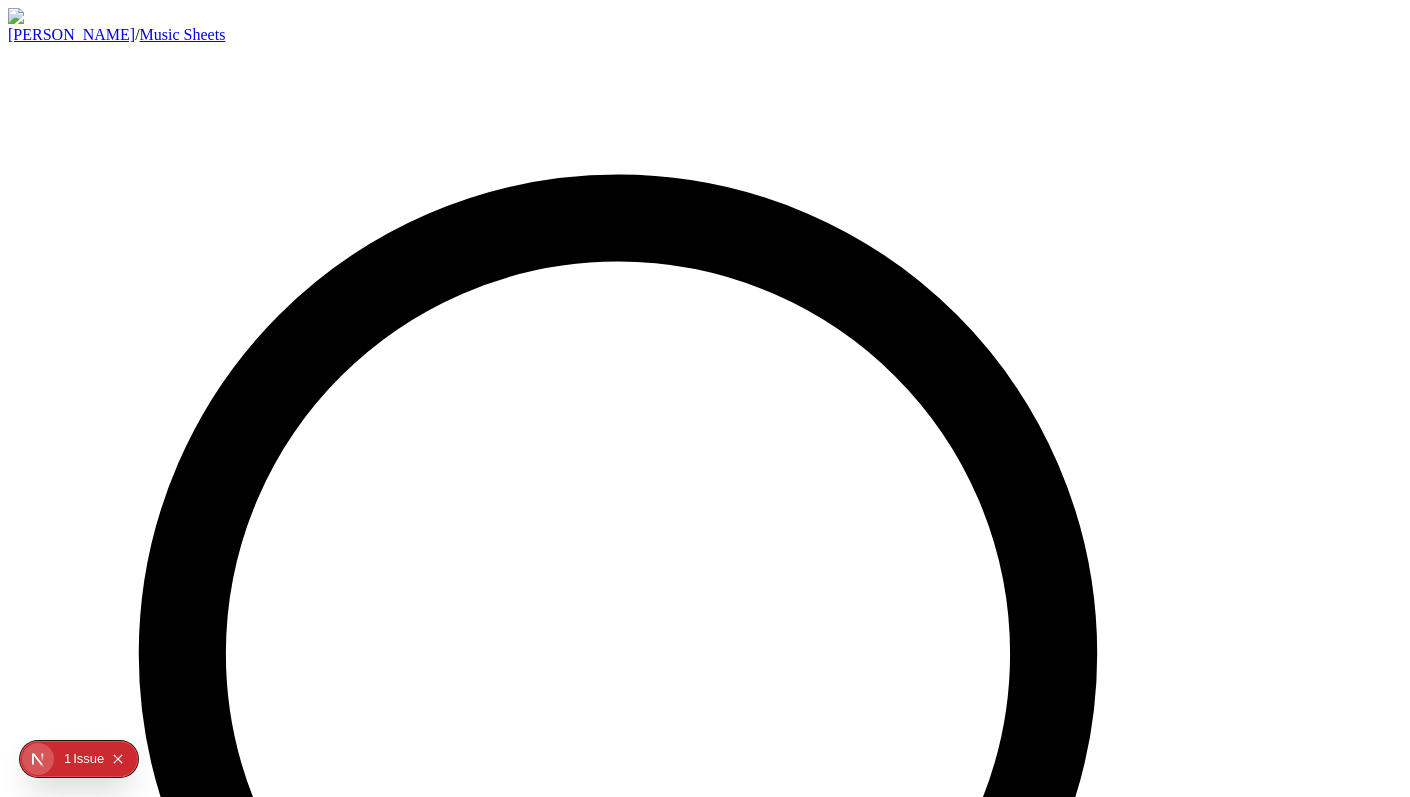 click on "0 1   Issue" 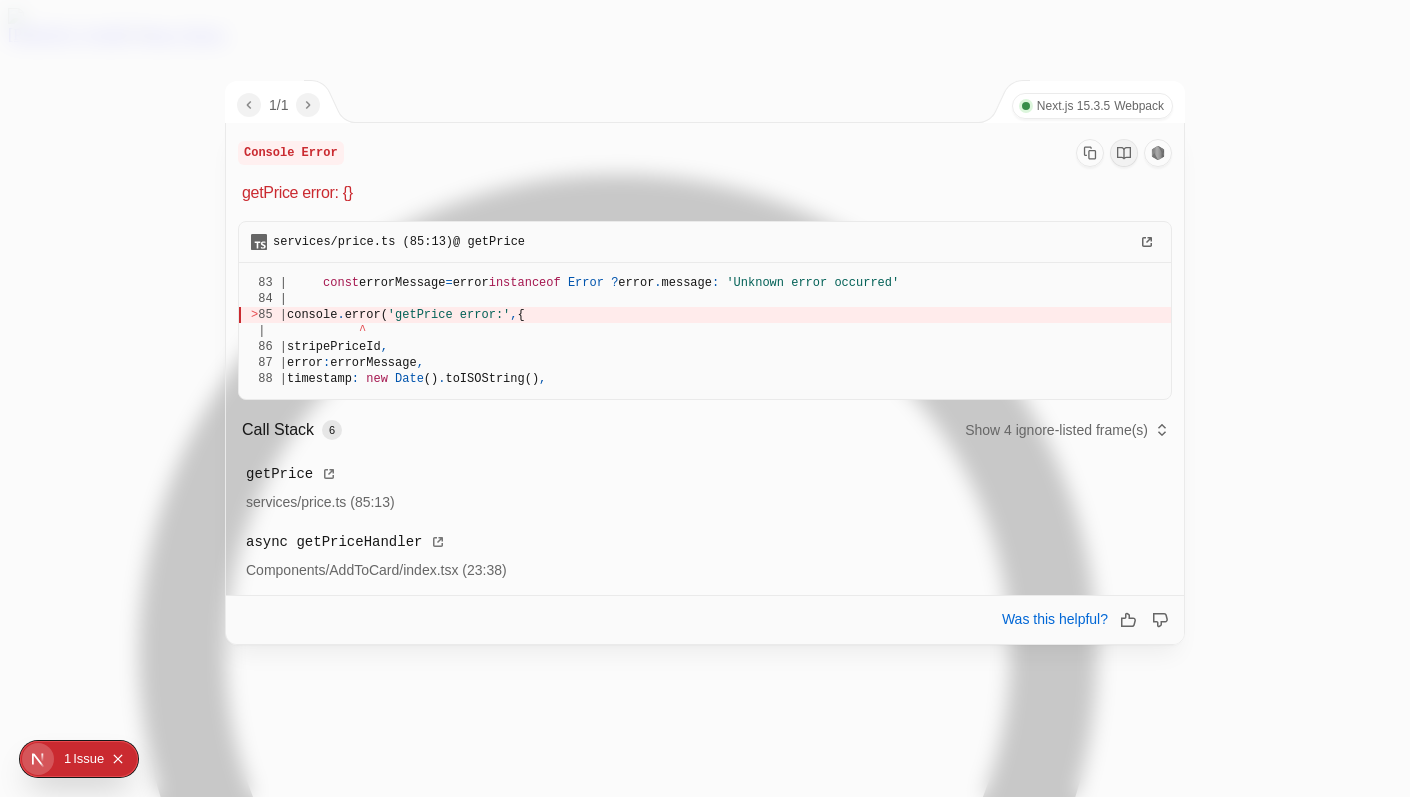 drag, startPoint x: 576, startPoint y: 315, endPoint x: 332, endPoint y: 317, distance: 244.0082 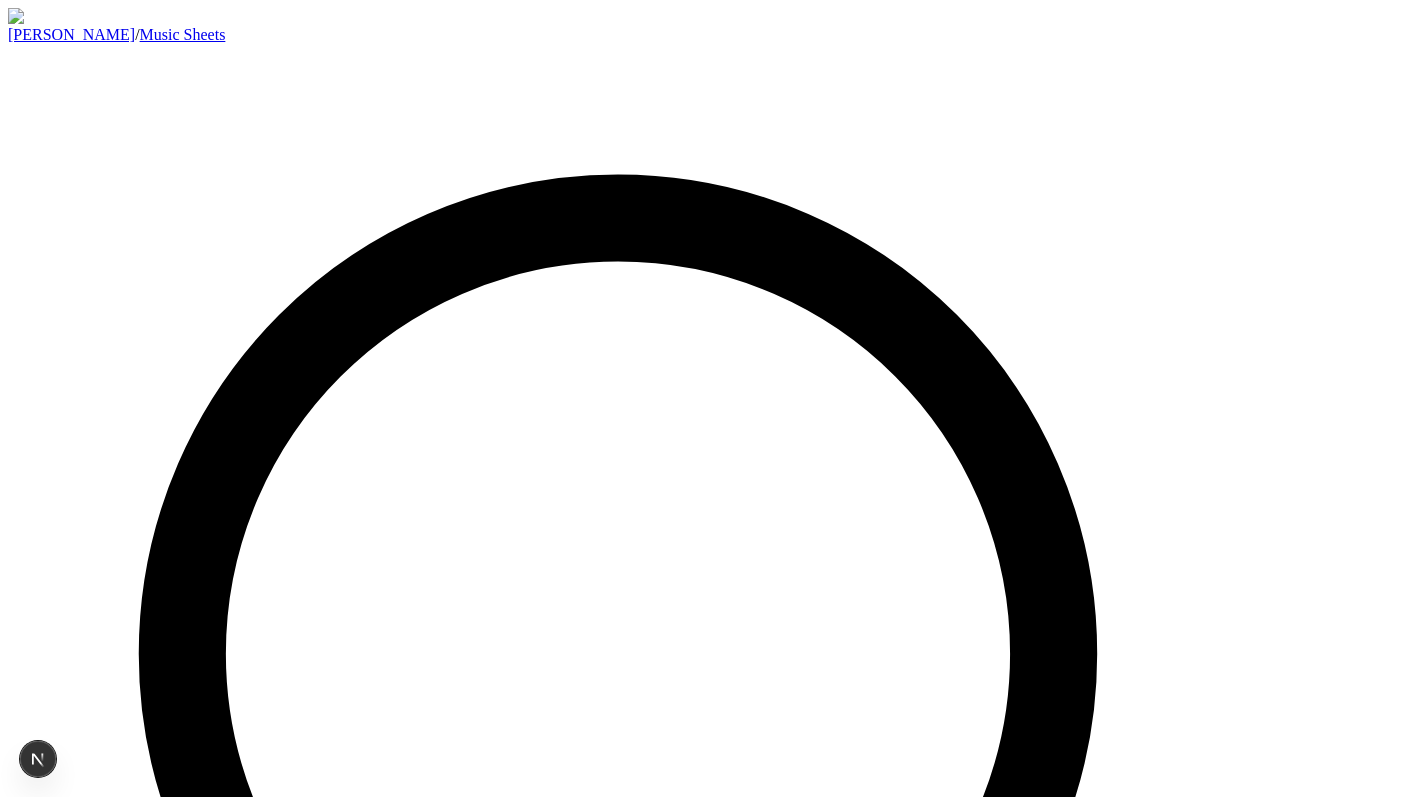 click on "Kate Maystrova / Music Sheets ⌘F pasyuk.com@gmail.com title Google E-mail get magic link clisr Music notes V Theme V Theme Product information Reviews 4  out of 5 stars 1643  reviews Kate Maystrova is a professional pianist from Saint-Petersburg, Russia. She was born into a musical family and began playing piano at age 3. After experimenting with different styles of music, she discovered a passion for arranging popular songs and soundtracks. .pdf file In stock and ready to ship 2020 Cyberpunk 2077 Marcin Przybyłowicz Product options https://www.instagram.com/maystrova_kate?ref=maystrova.com https://www.youtube.com/channel/UCQxbWX-J2gU3D2rBqRjDC-g?ref=maystrova.com https://www.facebook.com/maystrovakate?ref=maystrova.com ©  Kate Maystrova  -  2025" at bounding box center (705, 11439) 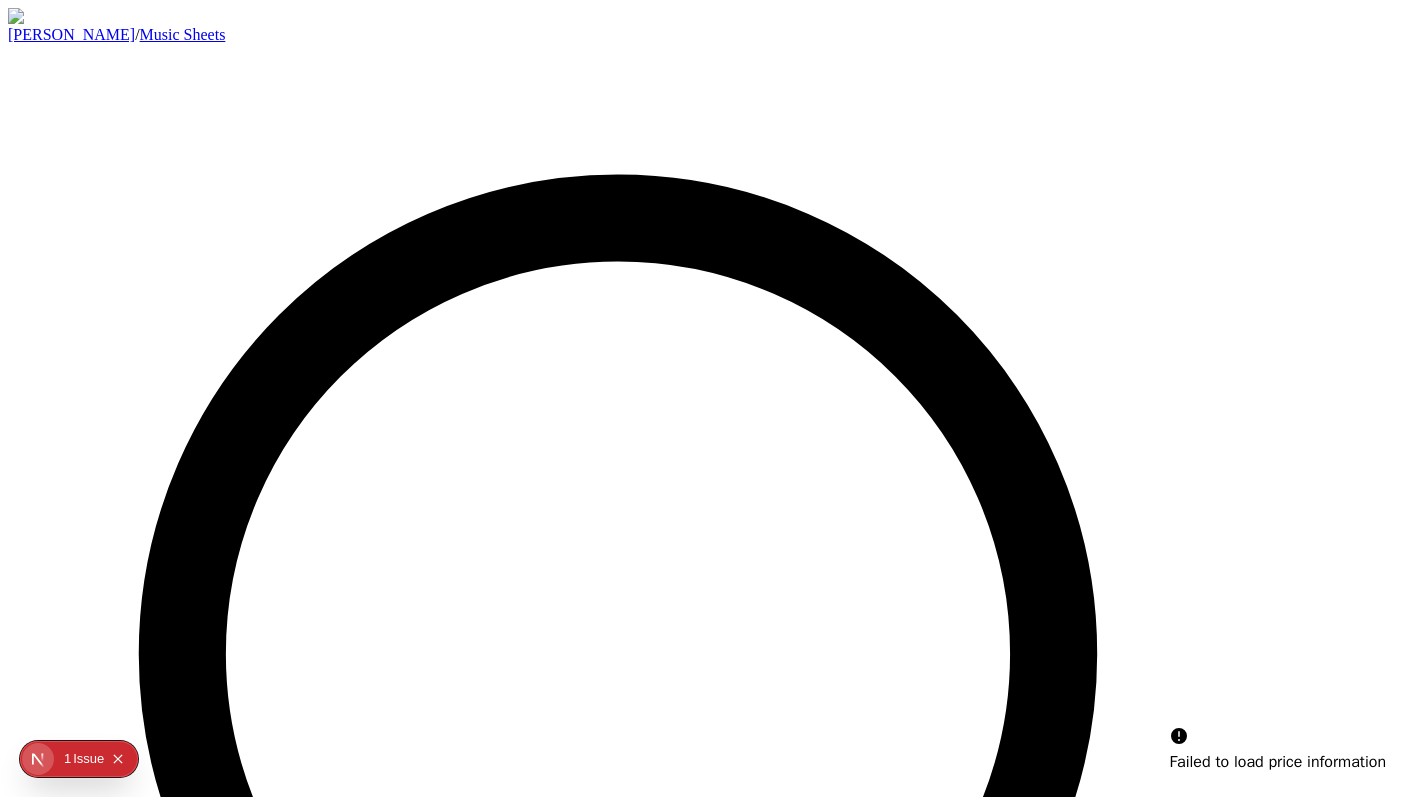 click on "0 1   Issue" 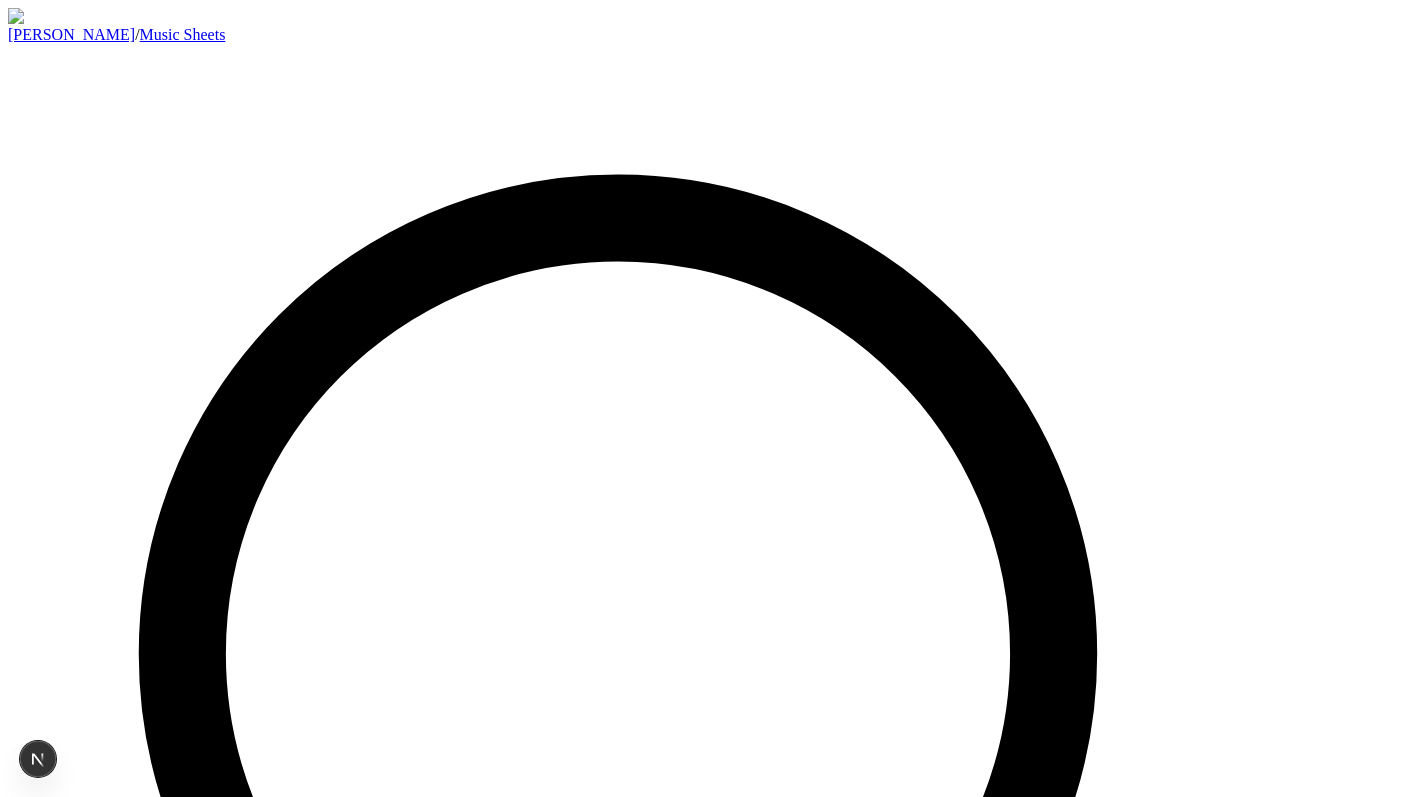 click on "Kate Maystrova / Music Sheets ⌘F pasyuk.com@gmail.com title Google E-mail get magic link clisr Music notes V Theme V Theme Product information Reviews 4  out of 5 stars 1643  reviews Kate Maystrova is a professional pianist from Saint-Petersburg, Russia. She was born into a musical family and began playing piano at age 3. After experimenting with different styles of music, she discovered a passion for arranging popular songs and soundtracks. .pdf file In stock and ready to ship 2020 Cyberpunk 2077 Marcin Przybyłowicz Product options https://www.instagram.com/maystrova_kate?ref=maystrova.com https://www.youtube.com/channel/UCQxbWX-J2gU3D2rBqRjDC-g?ref=maystrova.com https://www.facebook.com/maystrovakate?ref=maystrova.com ©  Kate Maystrova  -  2025" at bounding box center (705, 11439) 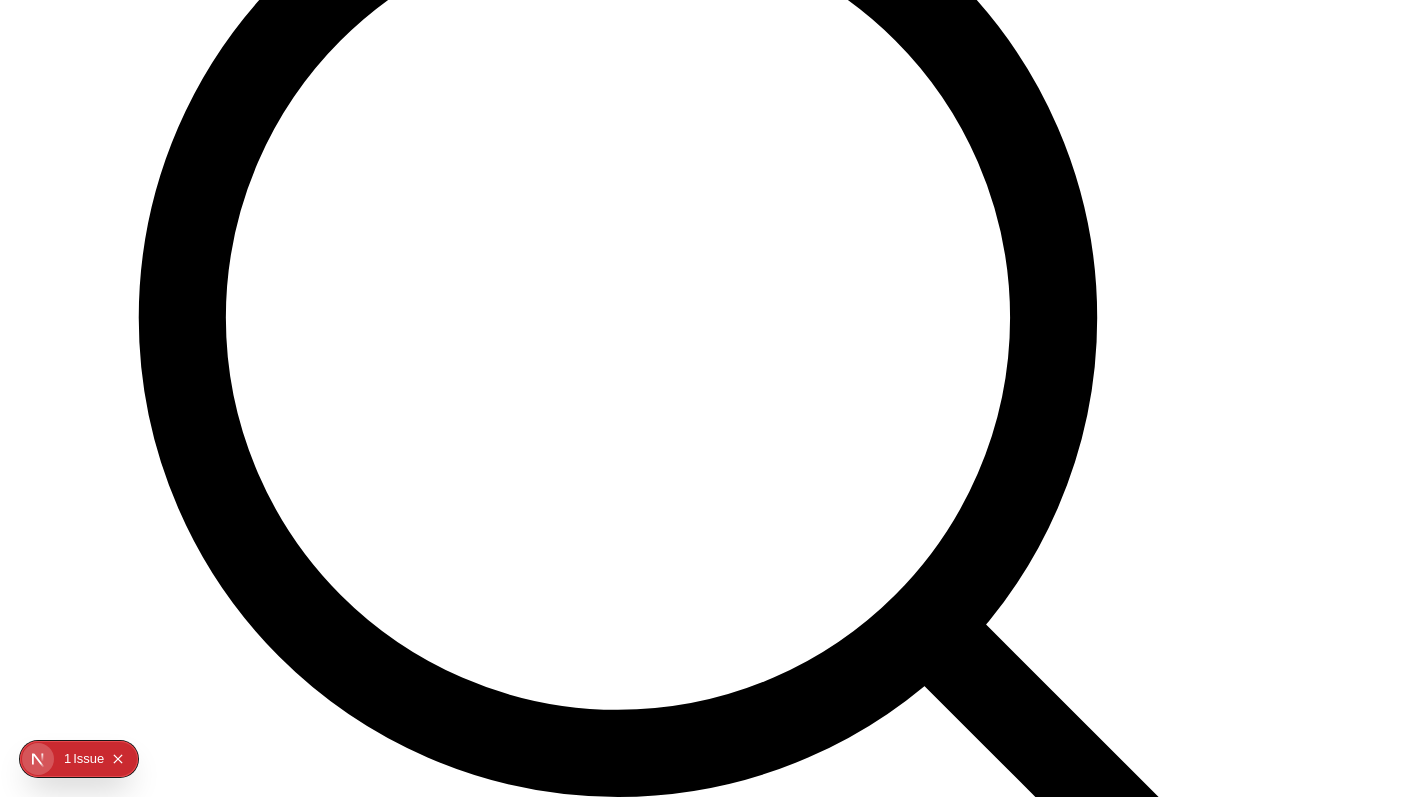 scroll, scrollTop: 0, scrollLeft: 0, axis: both 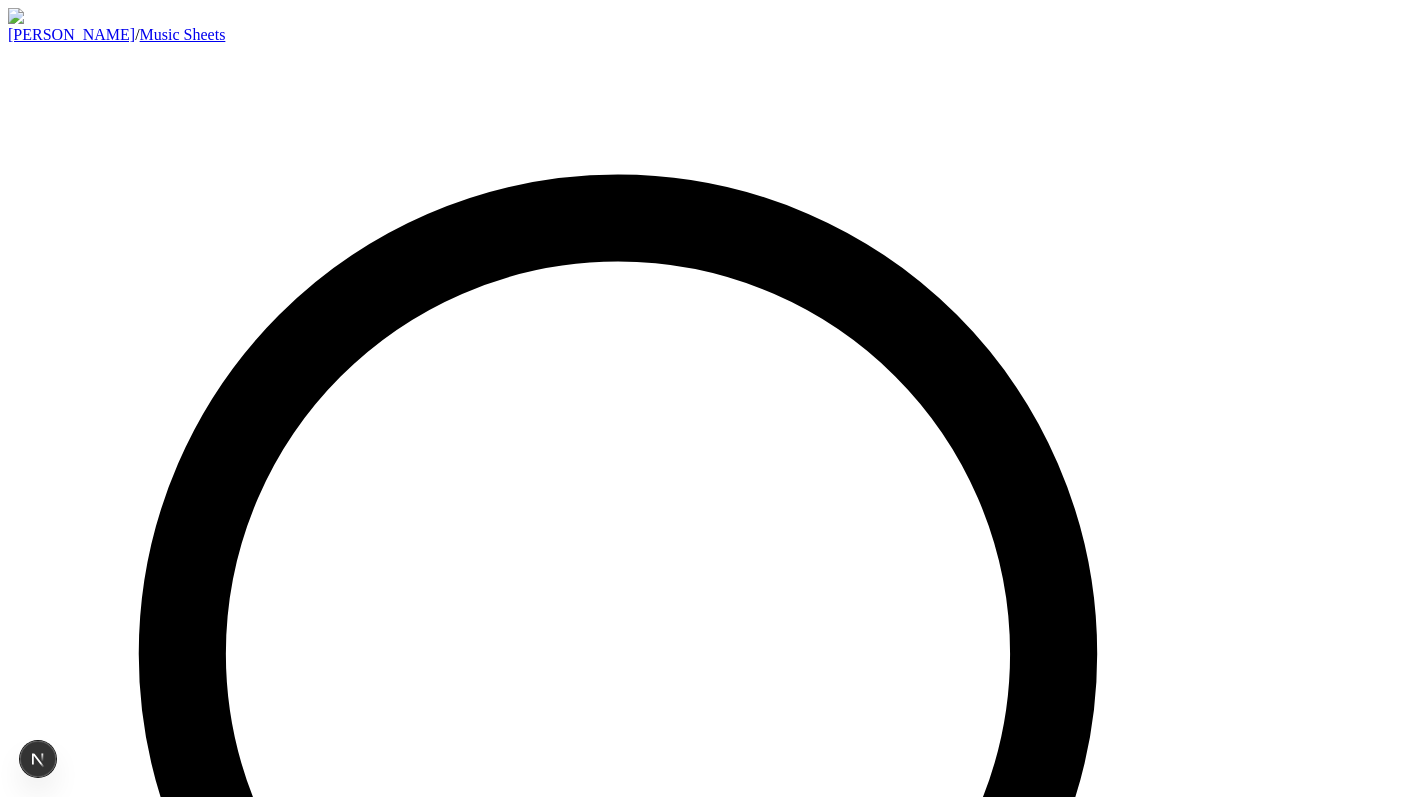 click on "[PERSON_NAME]" at bounding box center (71, 34) 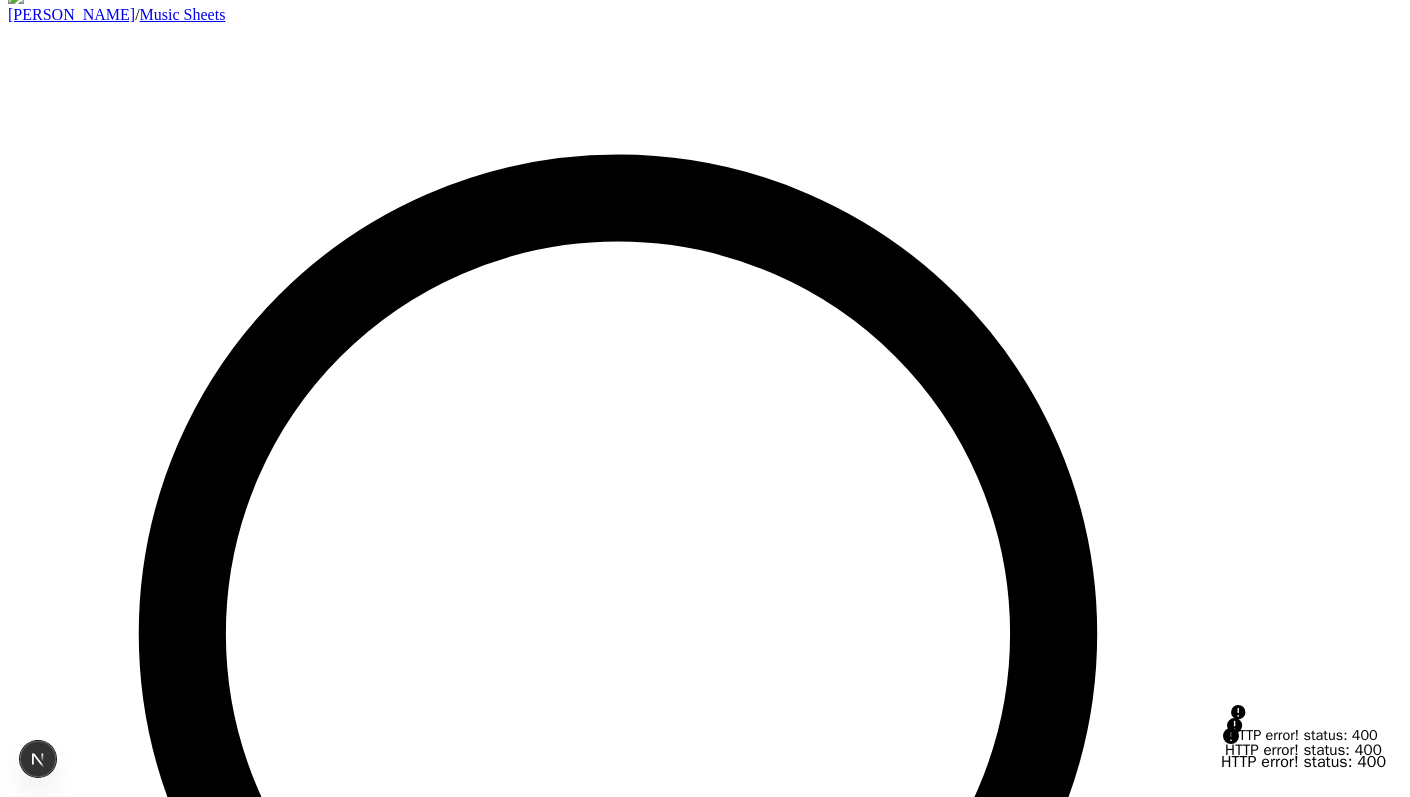 scroll, scrollTop: 0, scrollLeft: 0, axis: both 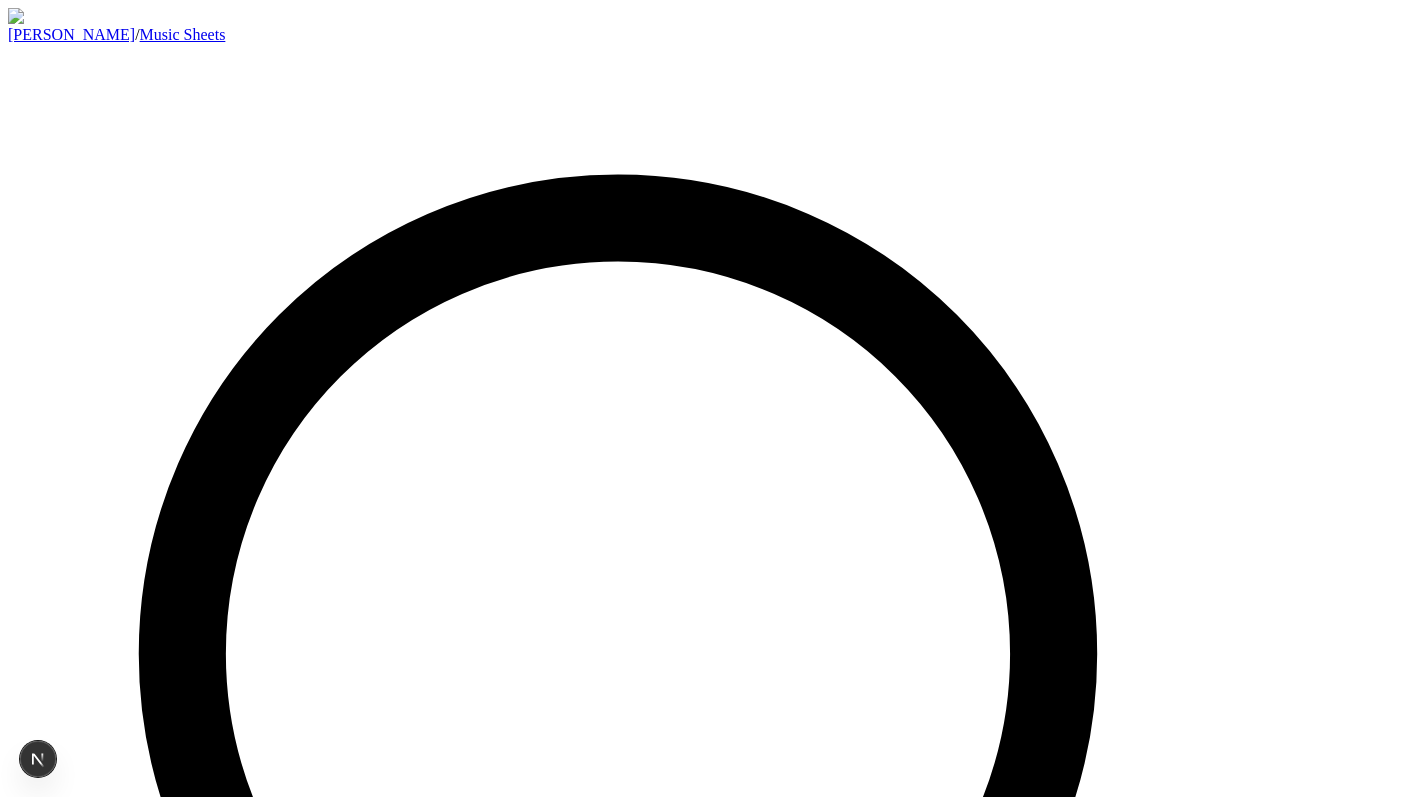 click on "⌘F" at bounding box center [705, 753] 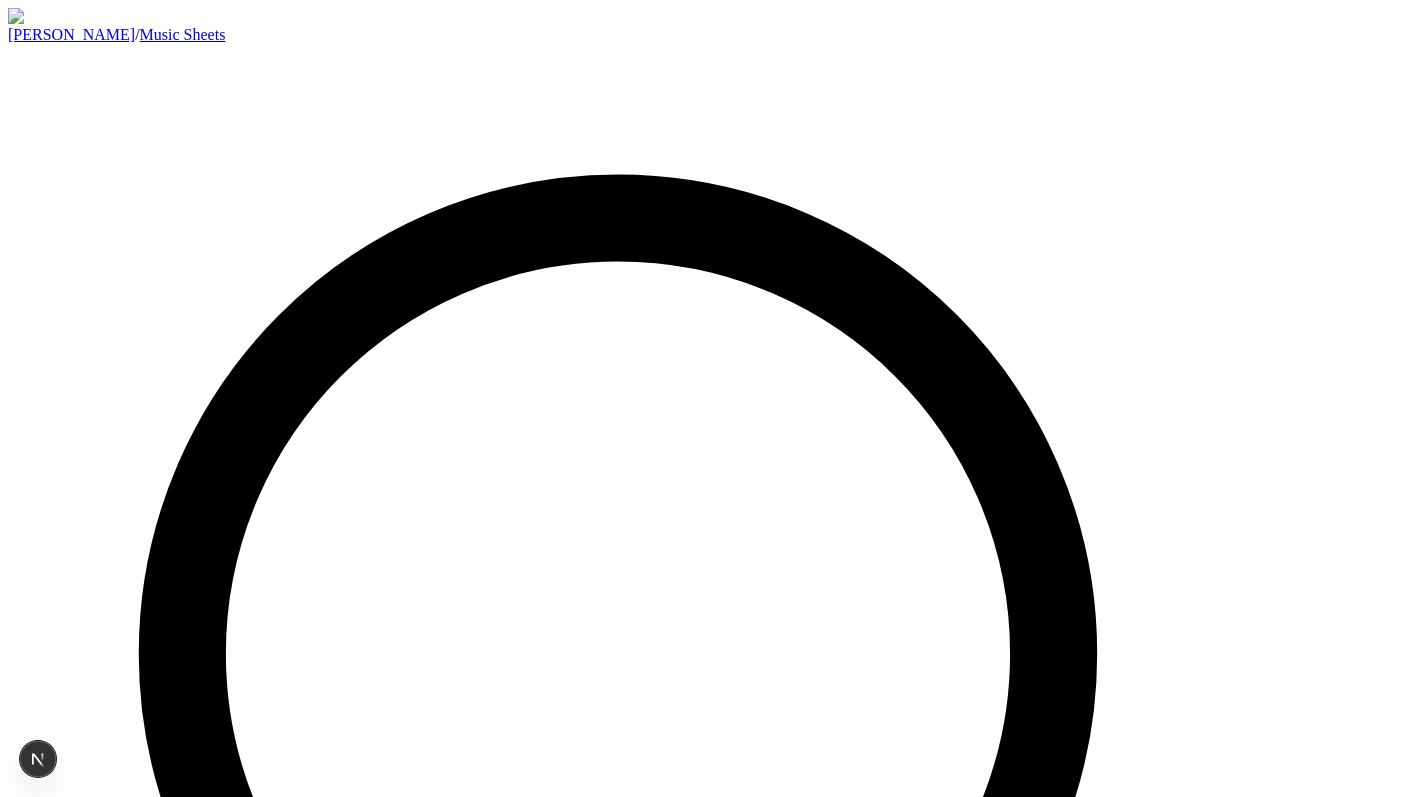 scroll, scrollTop: 0, scrollLeft: 0, axis: both 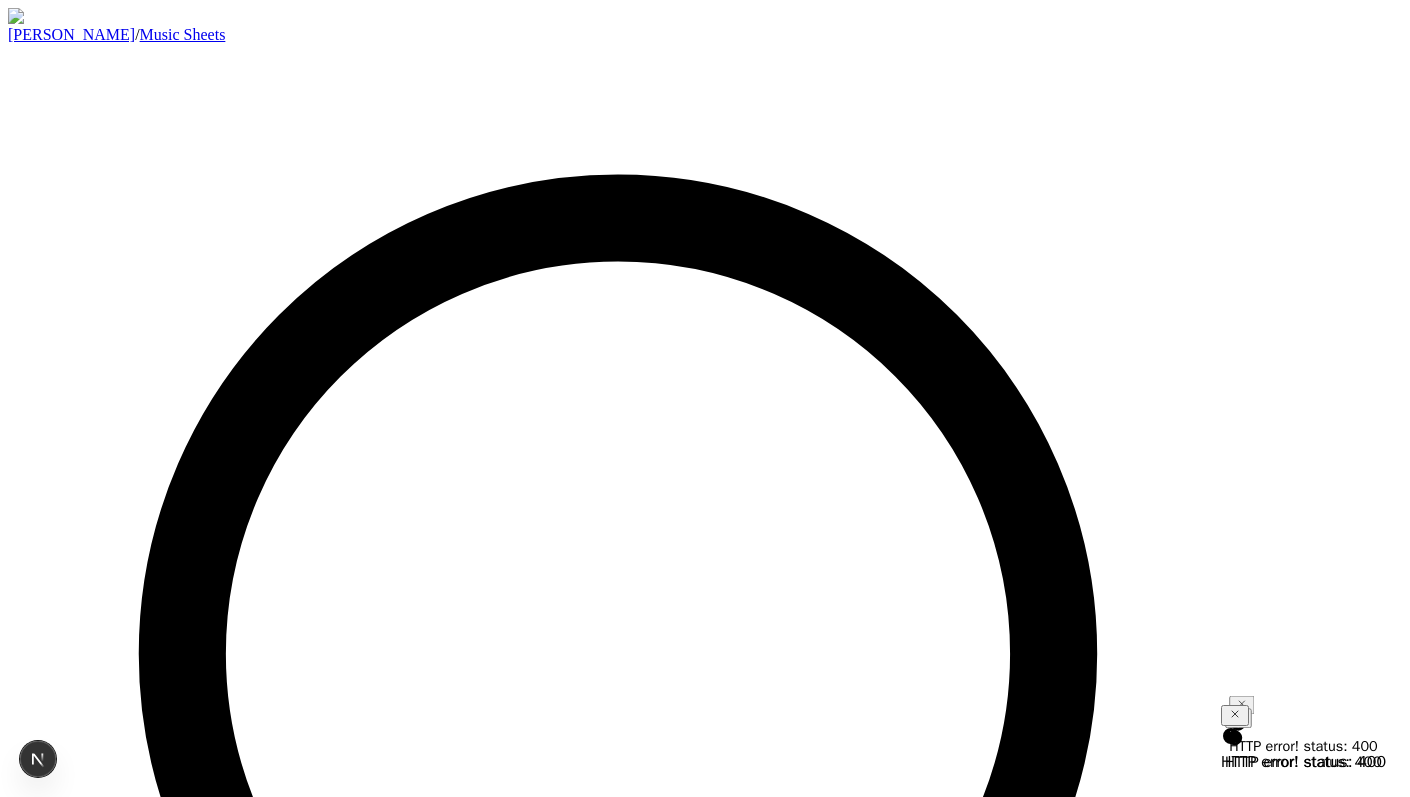 click at bounding box center [153, 1734] 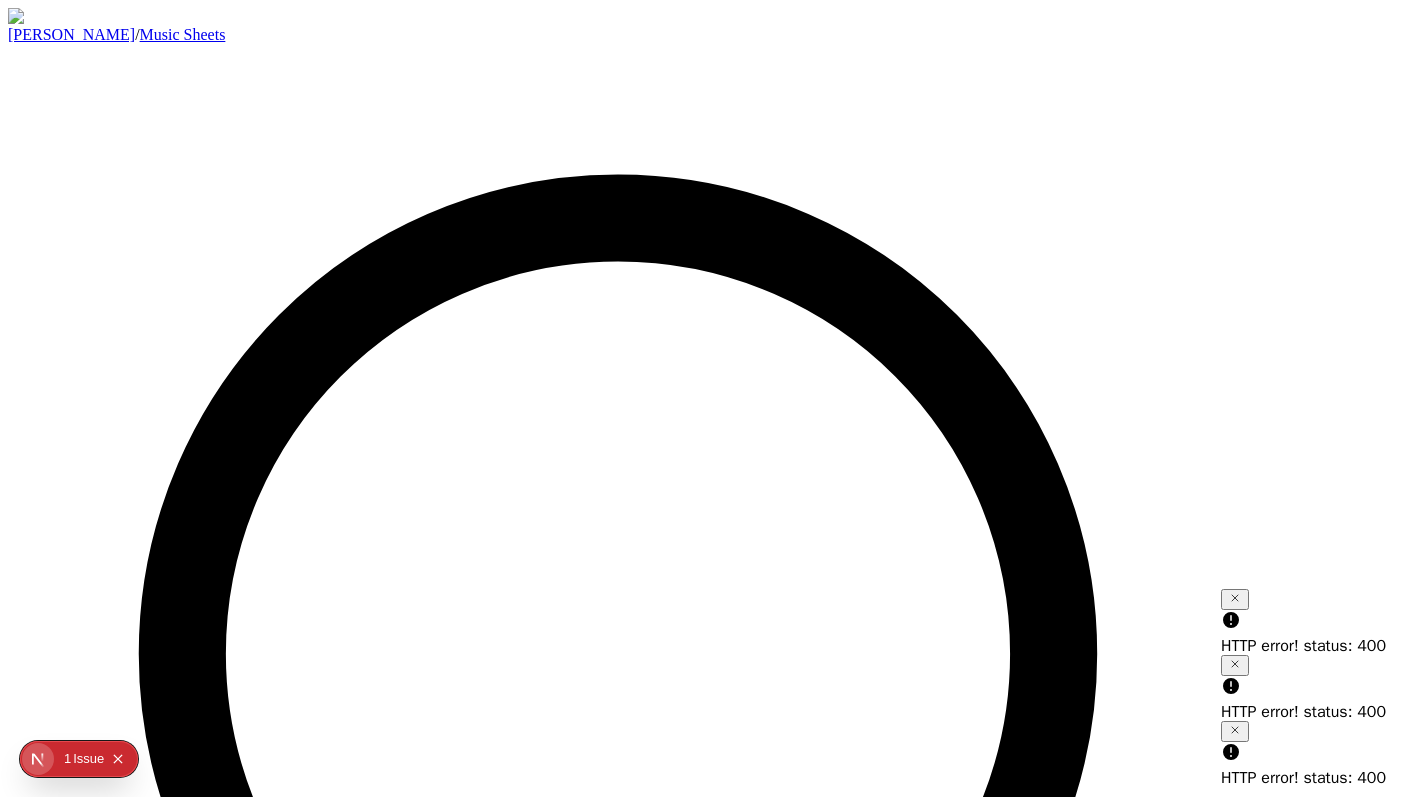 scroll, scrollTop: 0, scrollLeft: 0, axis: both 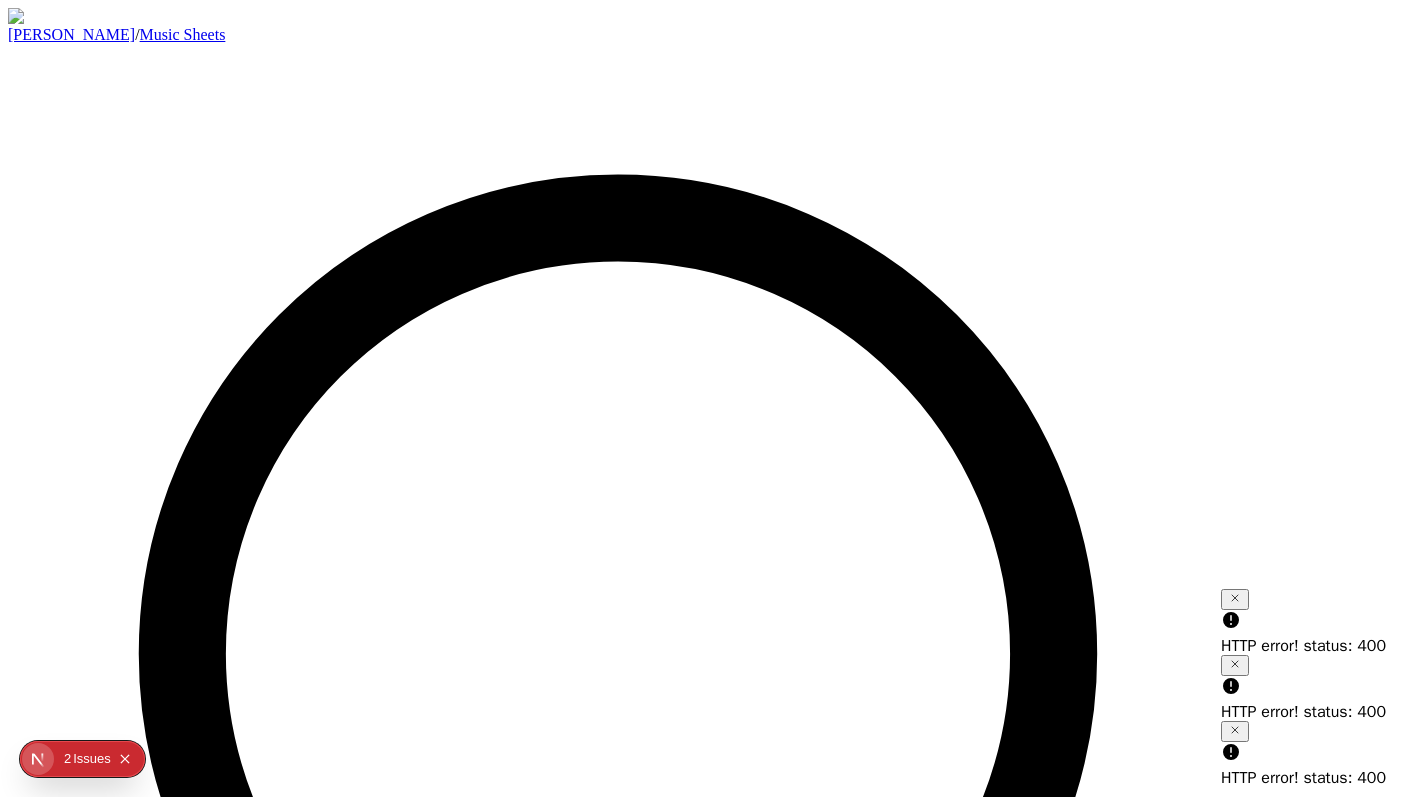 click 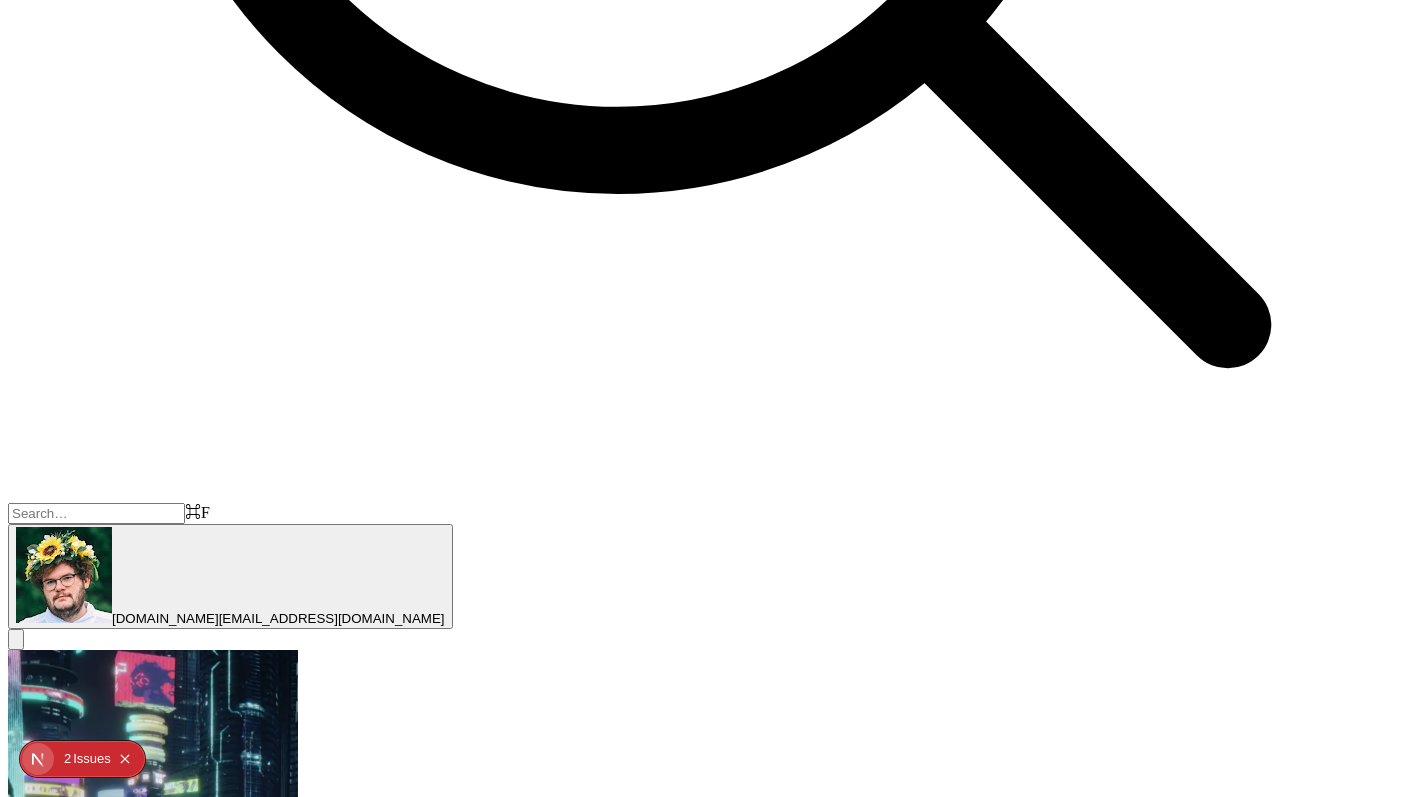scroll, scrollTop: 0, scrollLeft: 0, axis: both 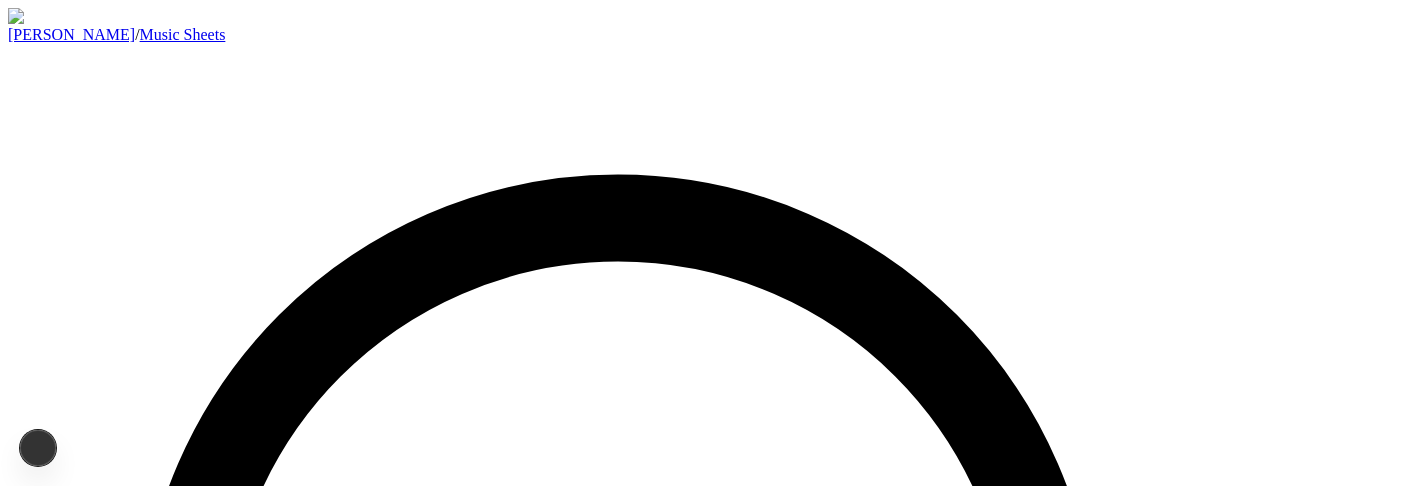 click on "⌘F" at bounding box center [705, 753] 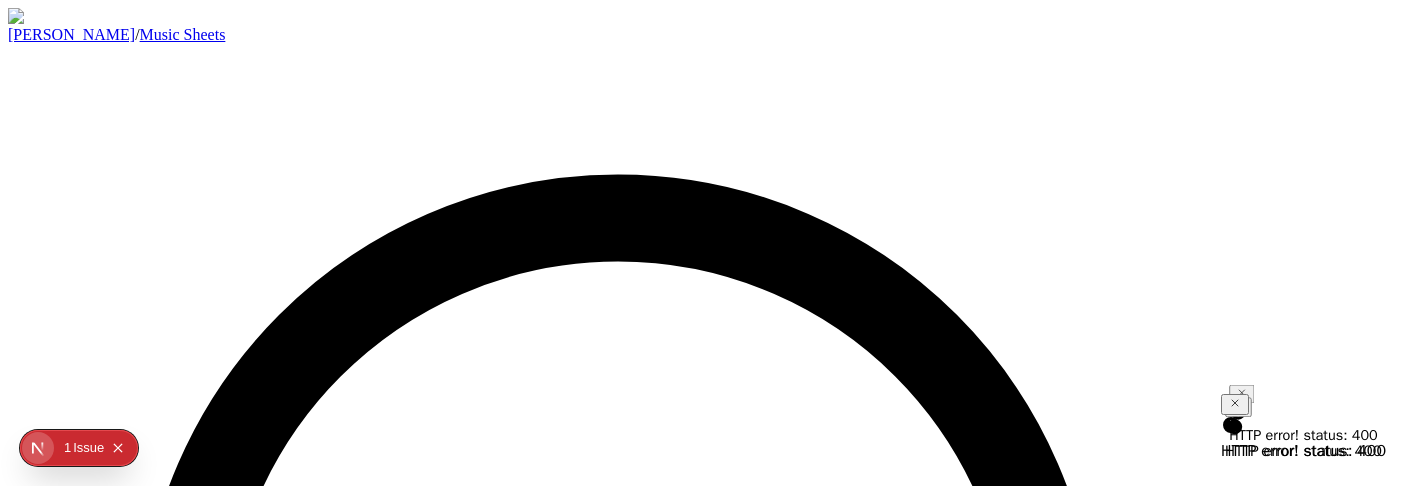 scroll, scrollTop: 0, scrollLeft: 0, axis: both 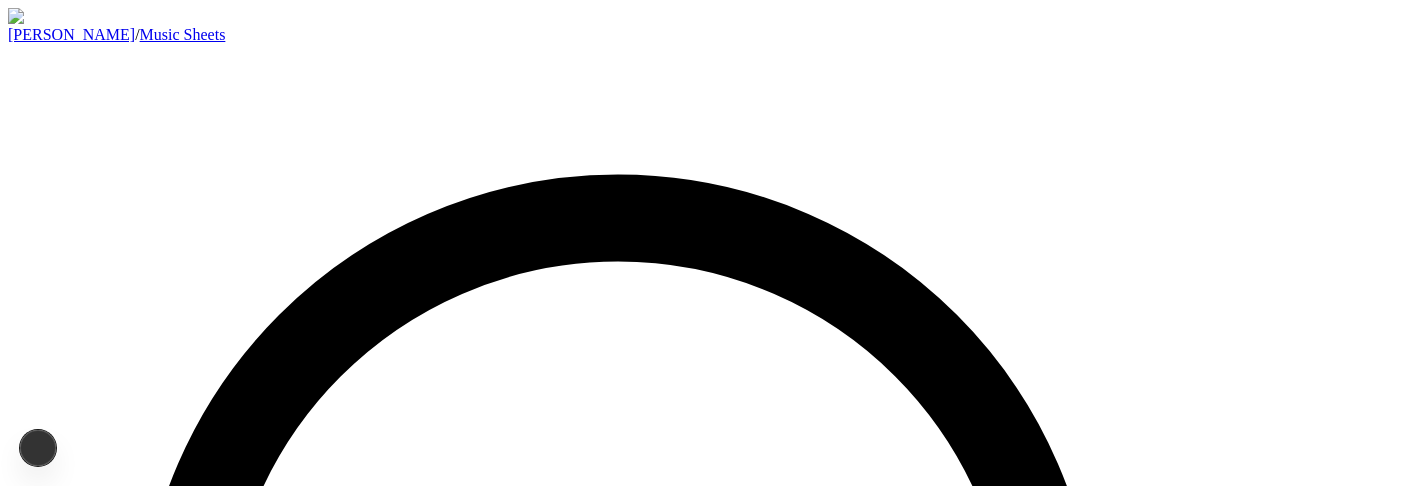 click on "⌘F" at bounding box center [705, 753] 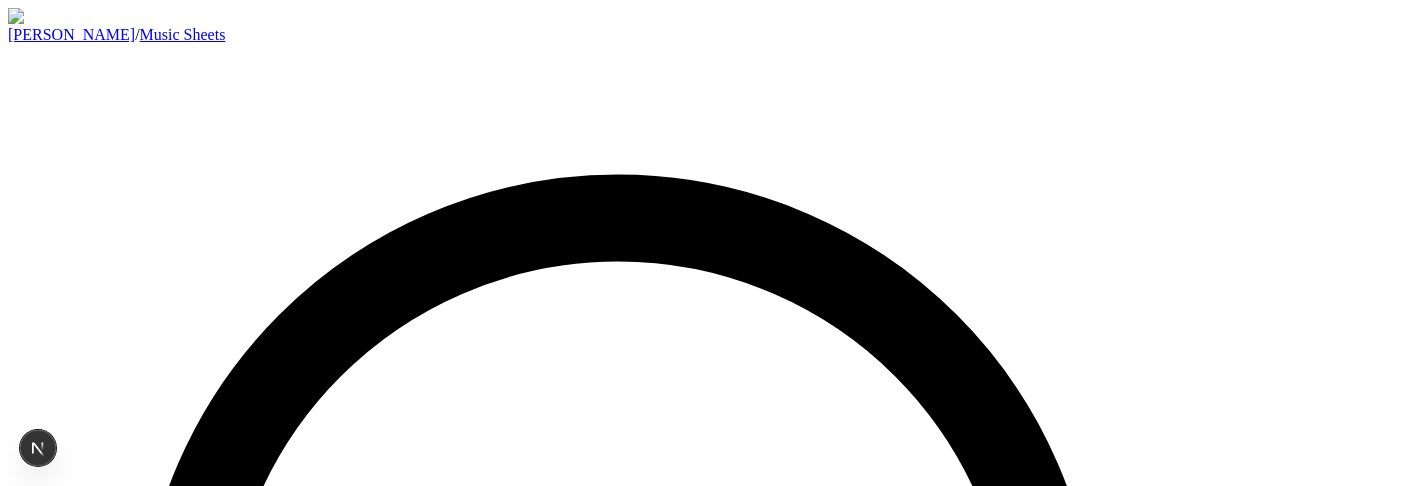 scroll, scrollTop: 0, scrollLeft: 0, axis: both 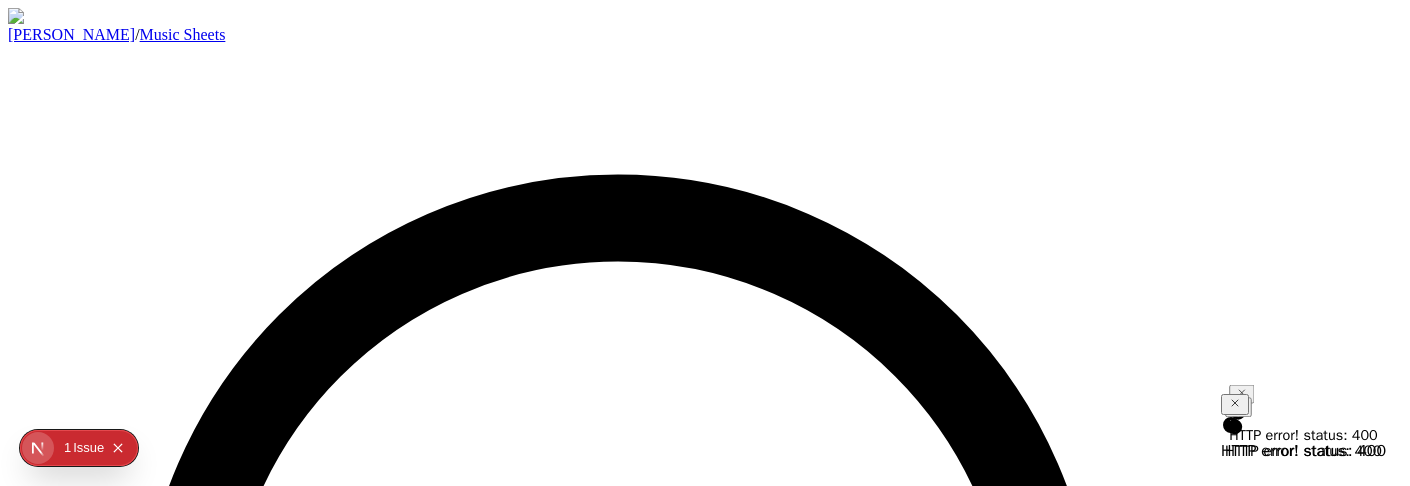 click on "⌘F" at bounding box center [705, 753] 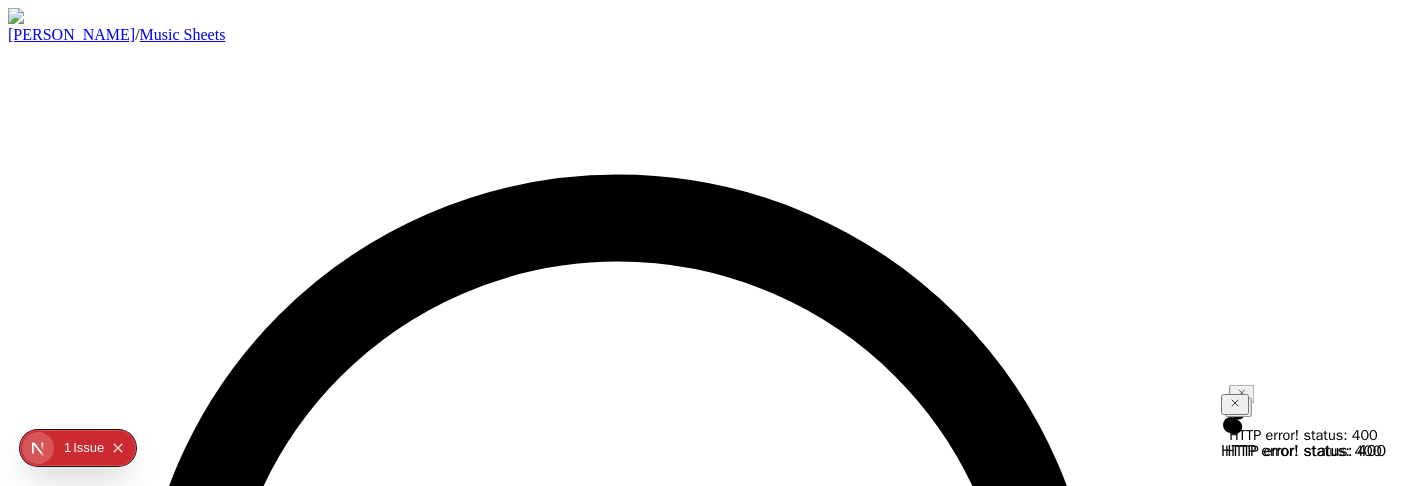 scroll, scrollTop: 0, scrollLeft: 0, axis: both 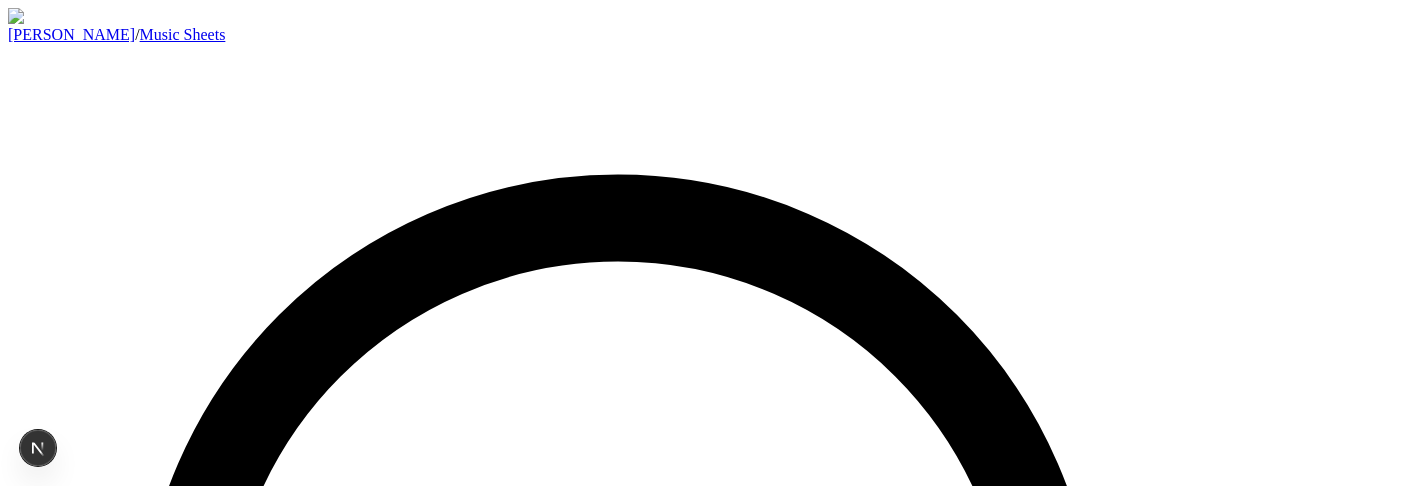 click on "⌘F" at bounding box center (705, 753) 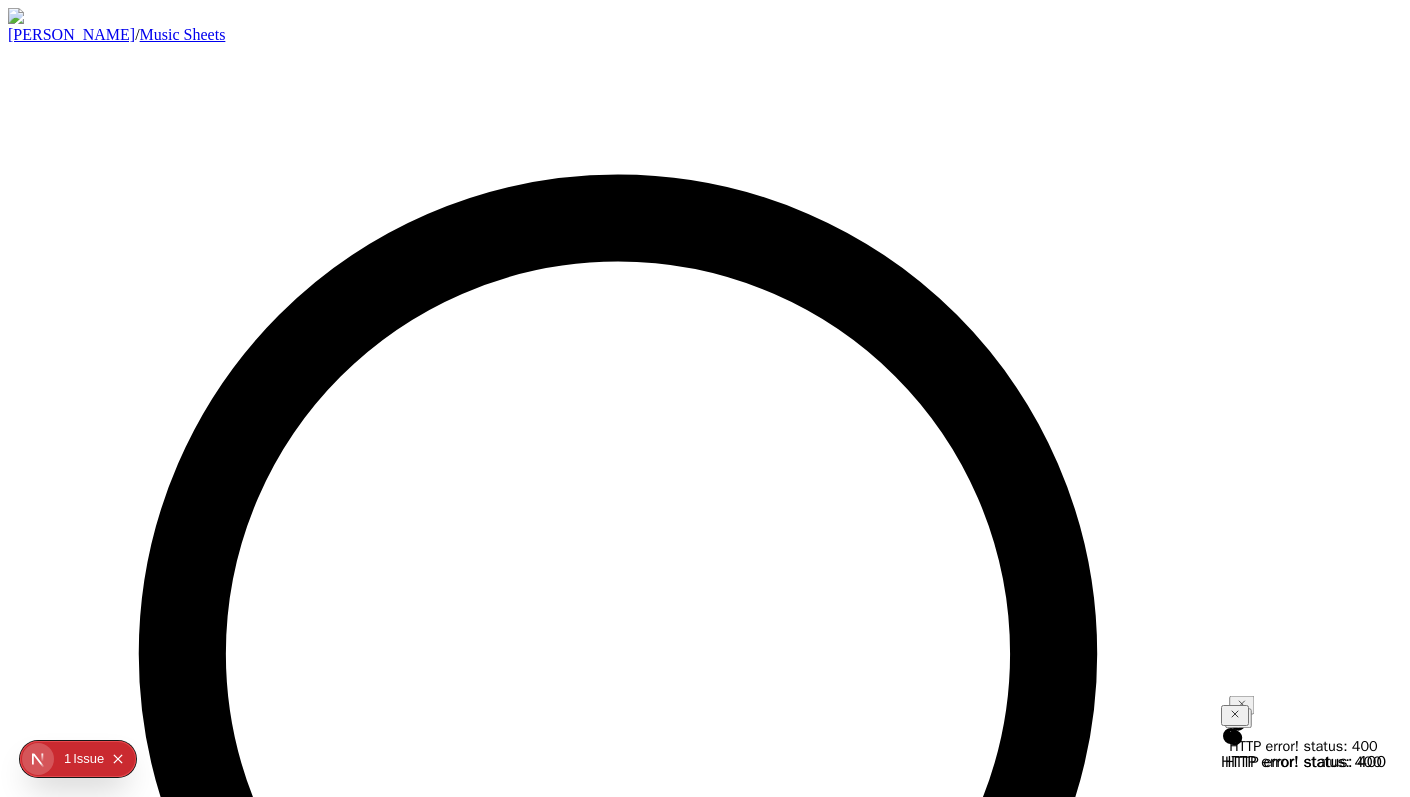 scroll, scrollTop: 0, scrollLeft: 0, axis: both 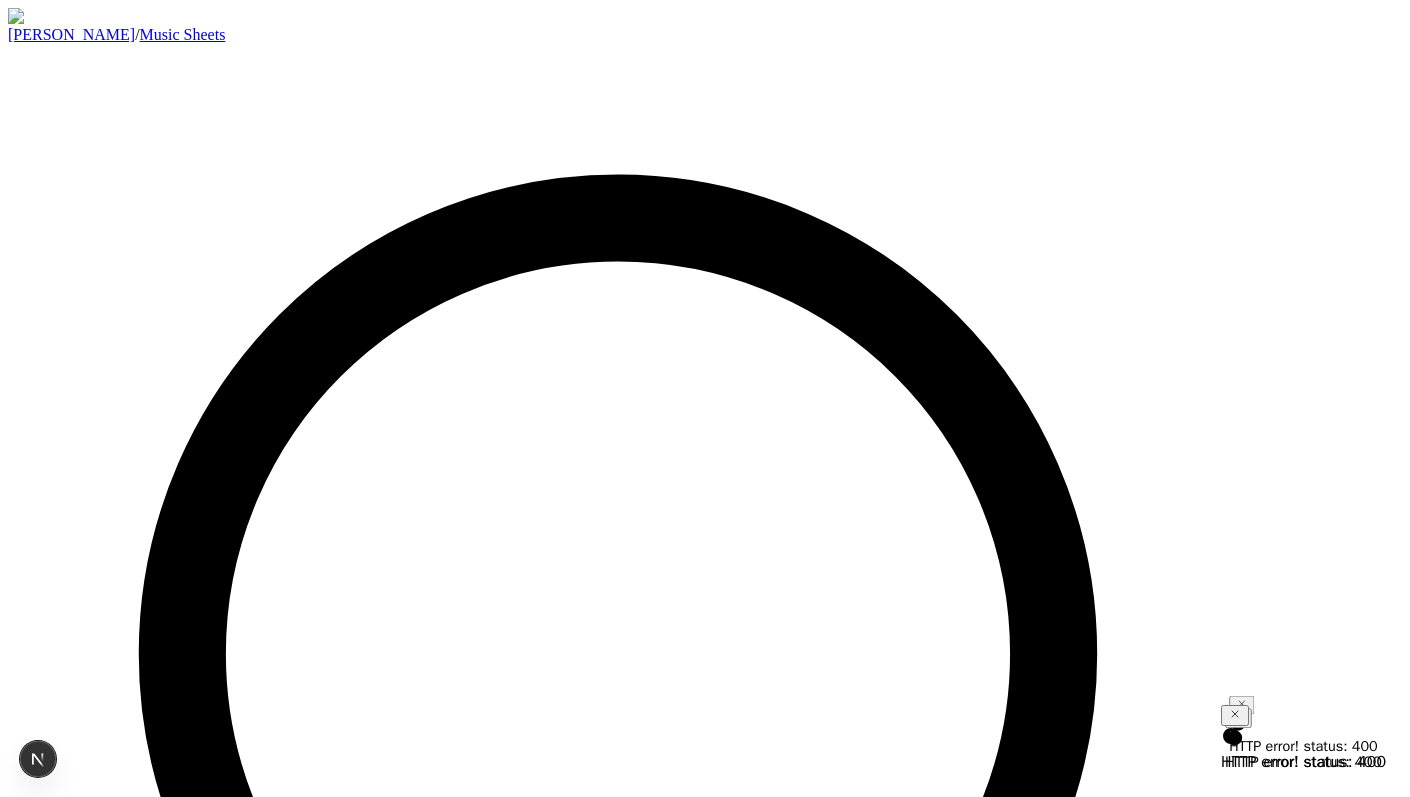 click on "⌘F" at bounding box center (705, 753) 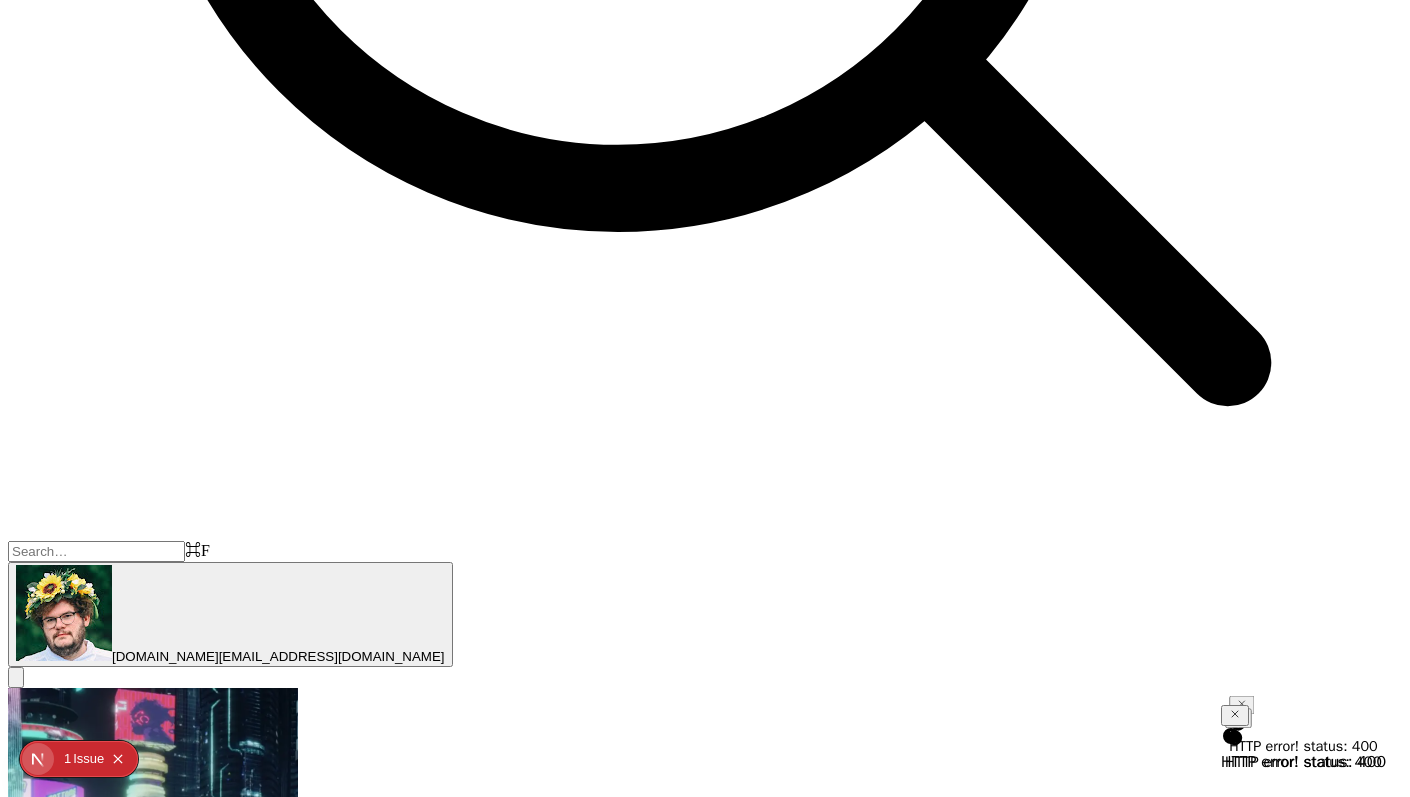 scroll, scrollTop: 0, scrollLeft: 0, axis: both 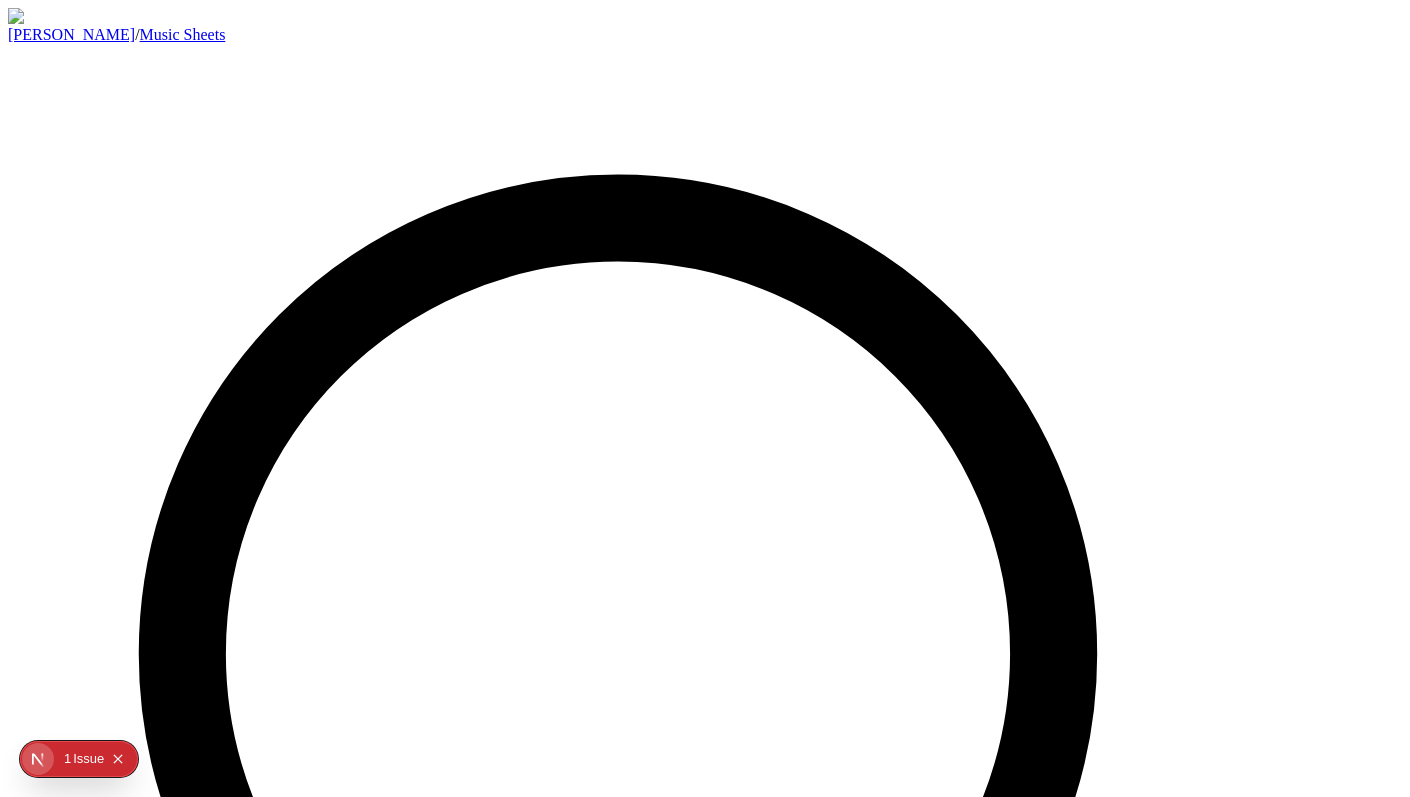 click on "⌘F" at bounding box center [705, 753] 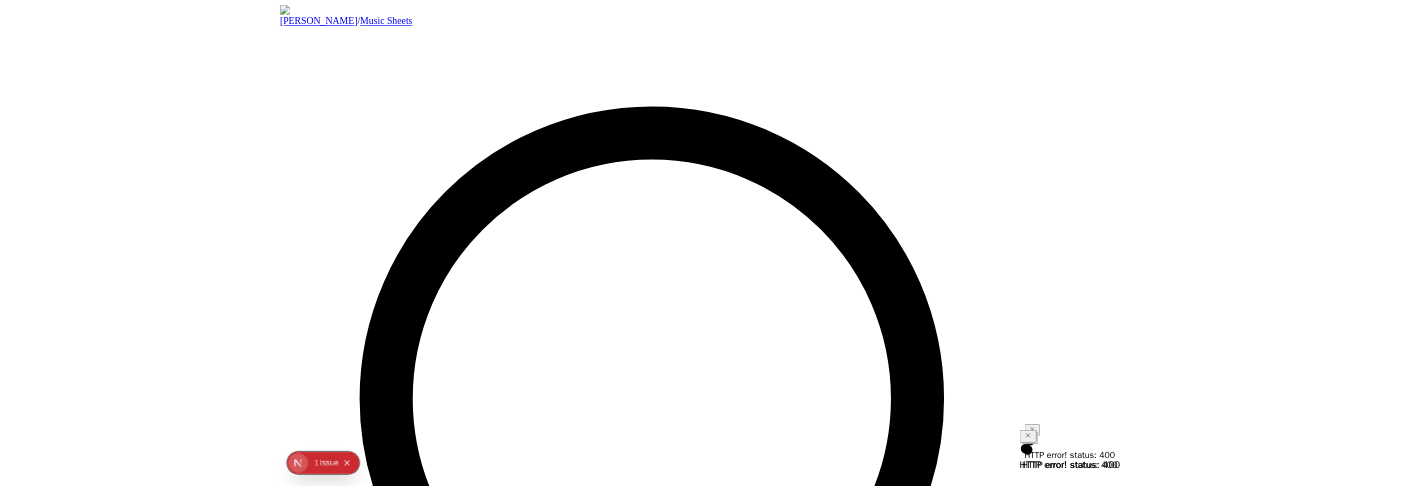 scroll, scrollTop: 0, scrollLeft: 0, axis: both 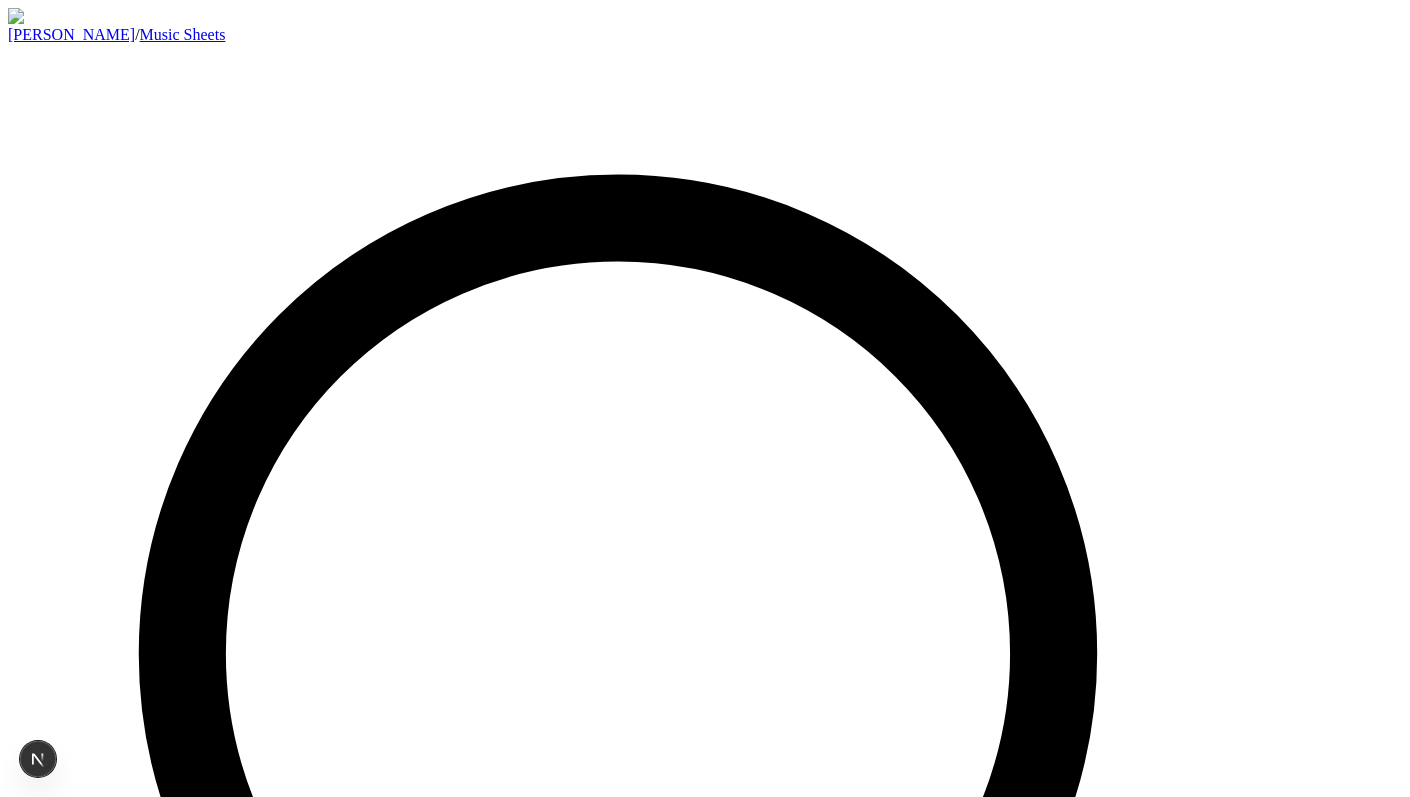 click on "⌘F" at bounding box center (705, 753) 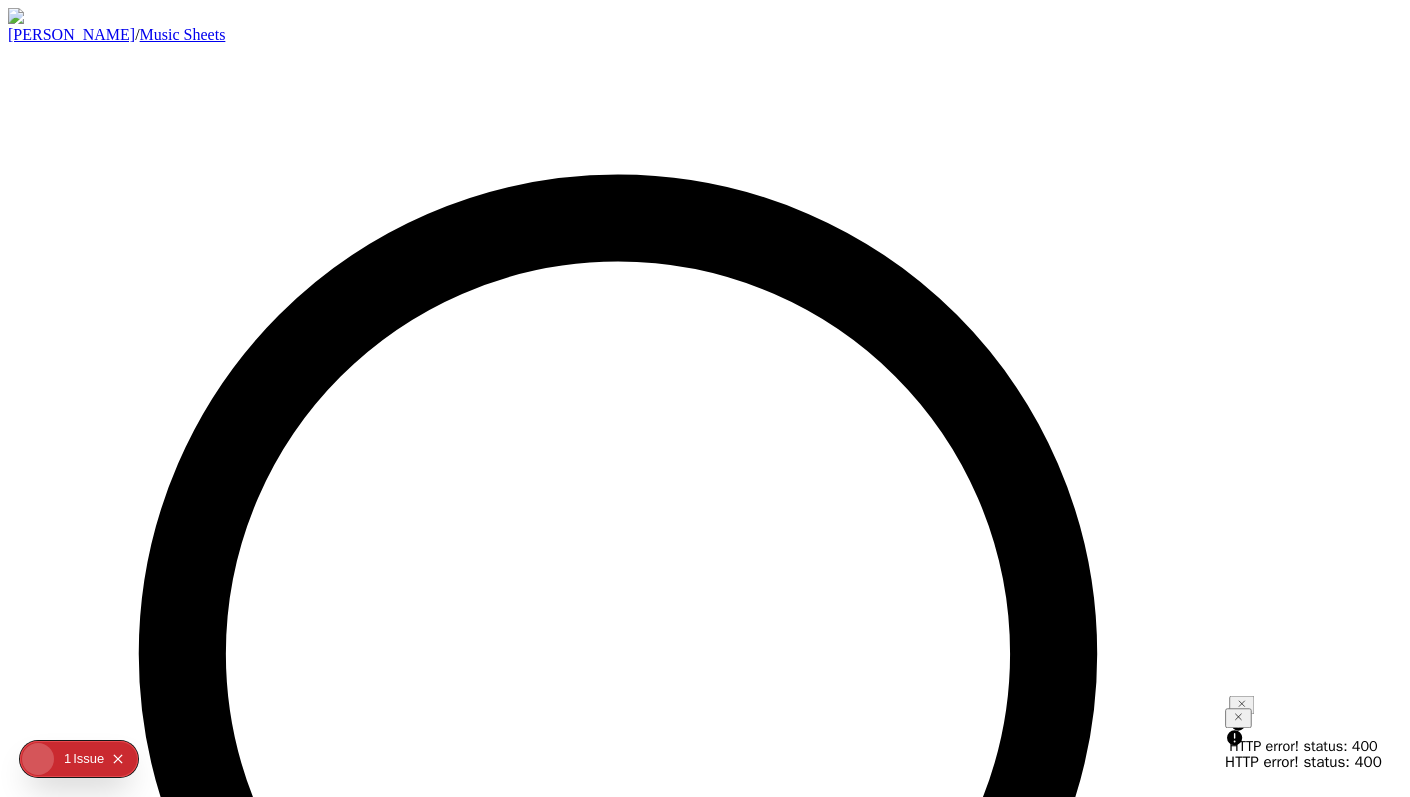 click on "⌘F" at bounding box center [705, 753] 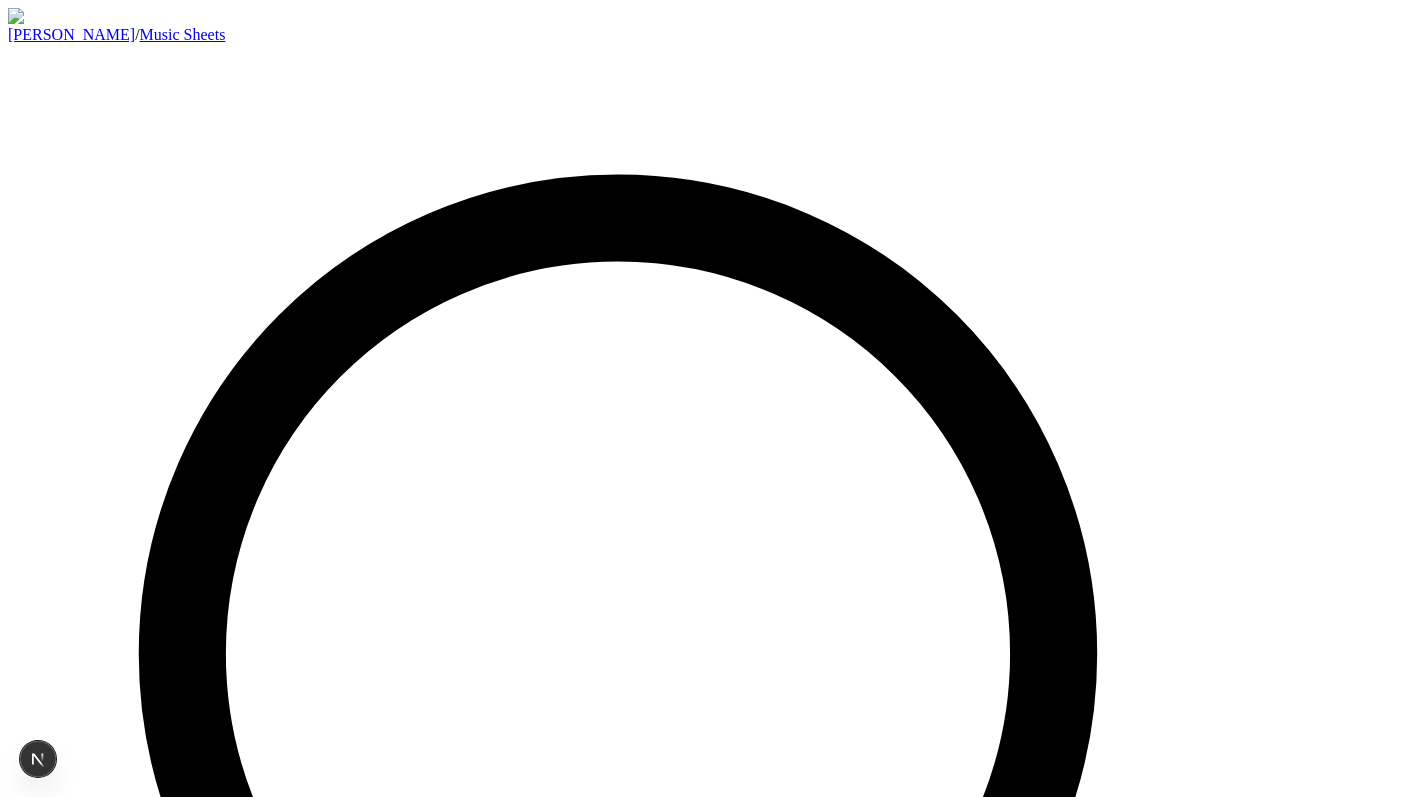 scroll, scrollTop: 0, scrollLeft: 0, axis: both 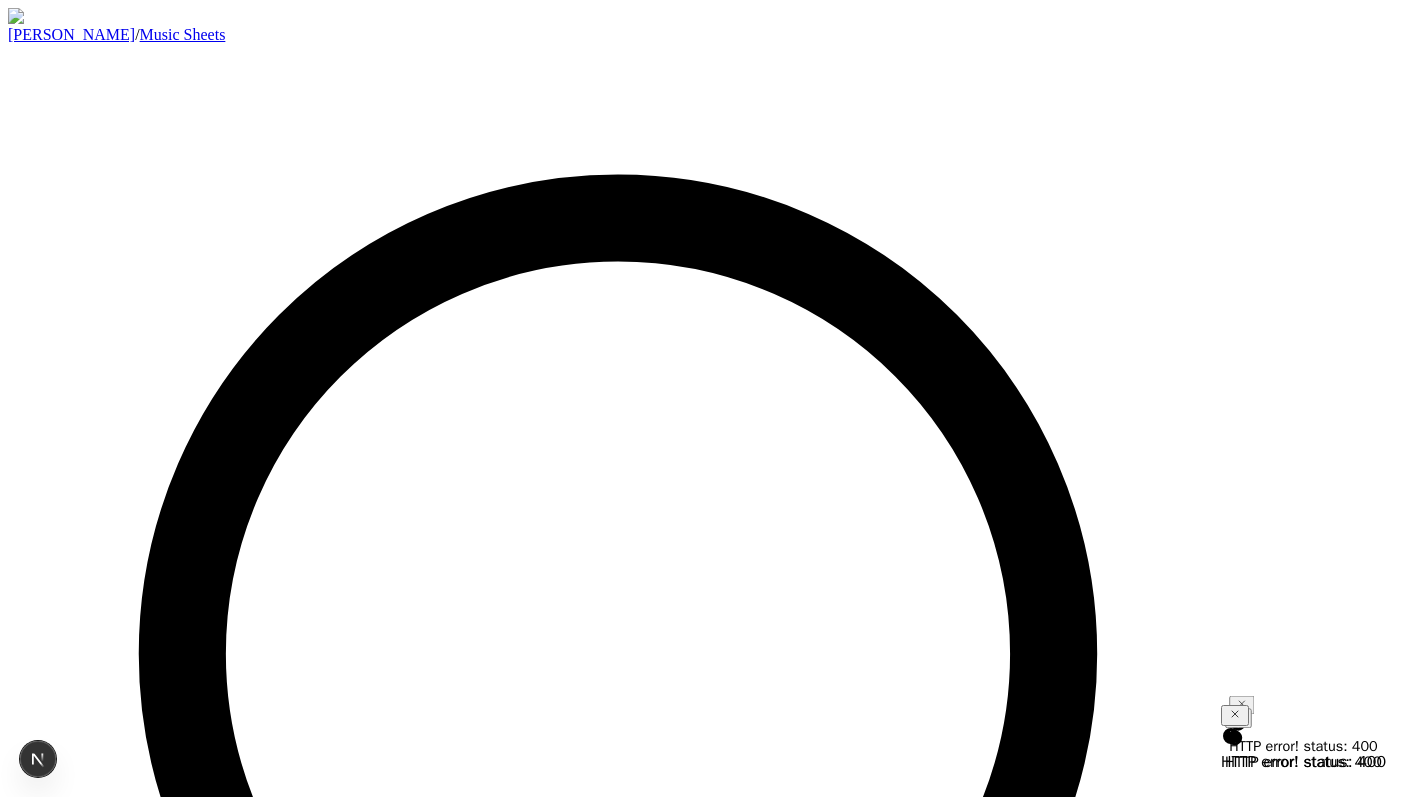 click on "⌘F" at bounding box center [705, 753] 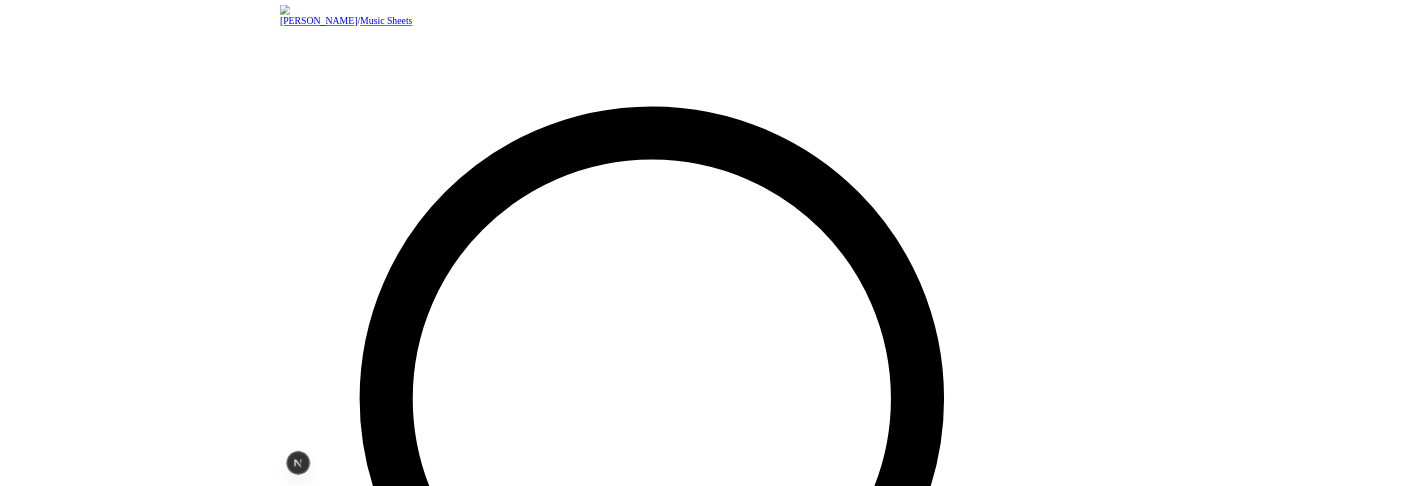 scroll, scrollTop: 0, scrollLeft: 0, axis: both 